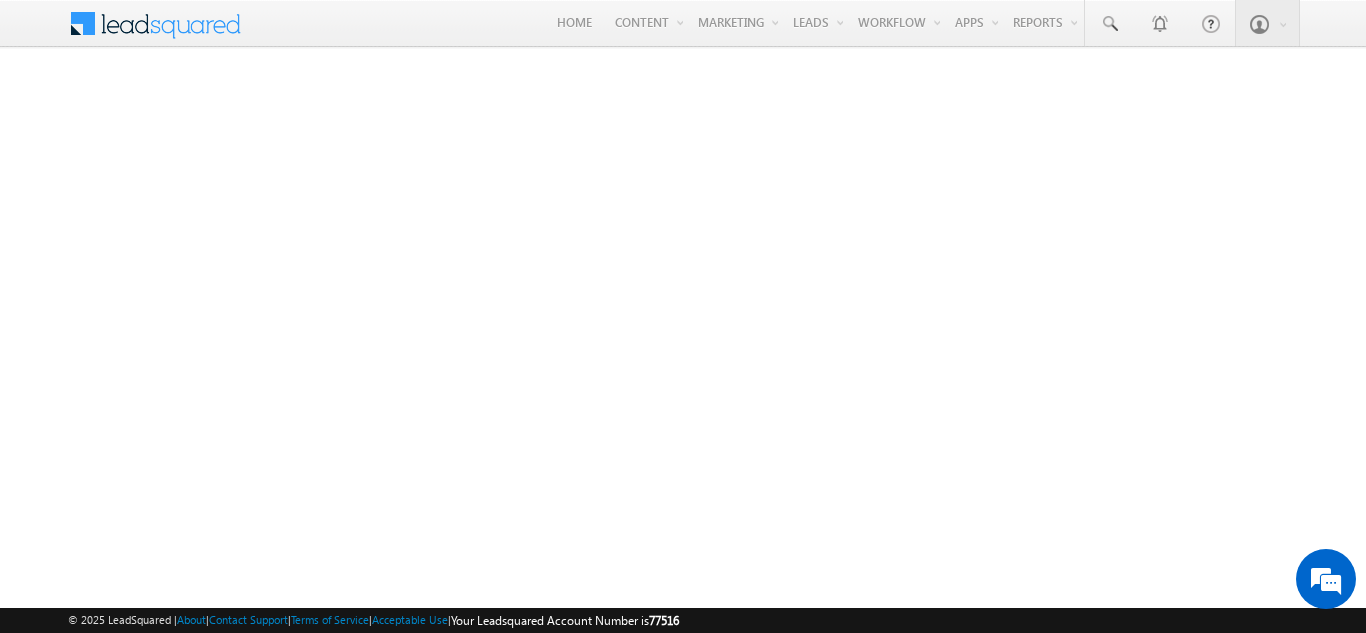 scroll, scrollTop: 0, scrollLeft: 0, axis: both 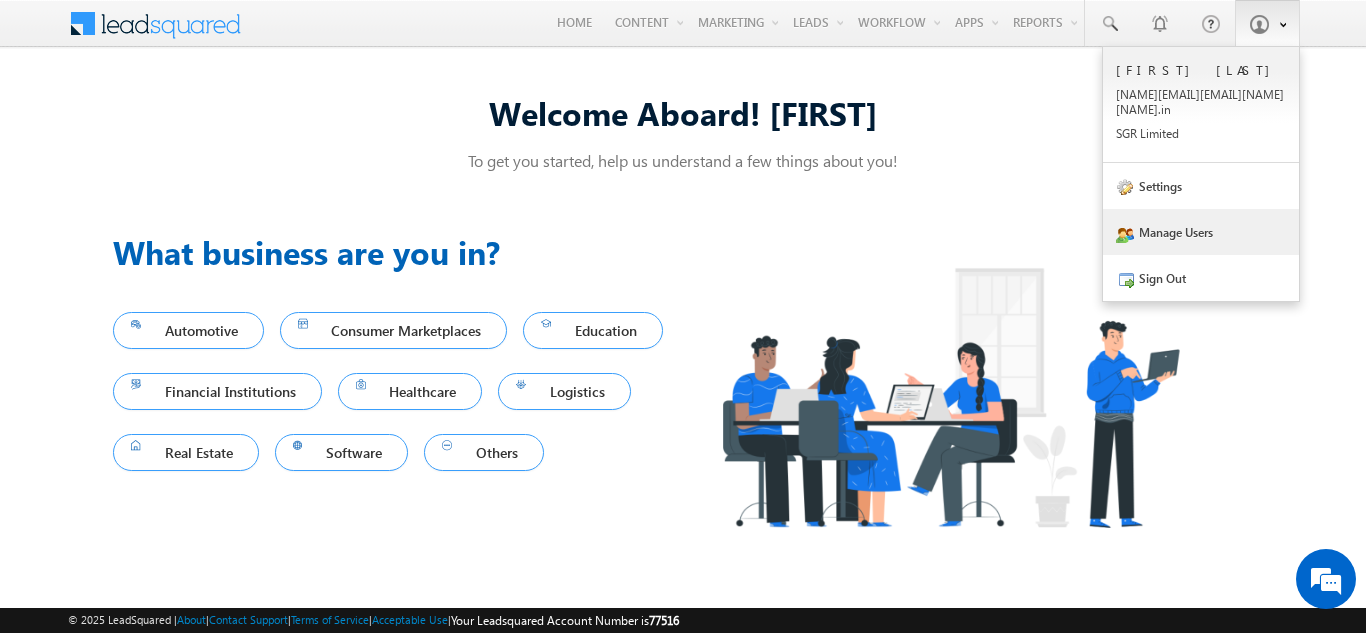 click on "Manage Users" at bounding box center (1201, 232) 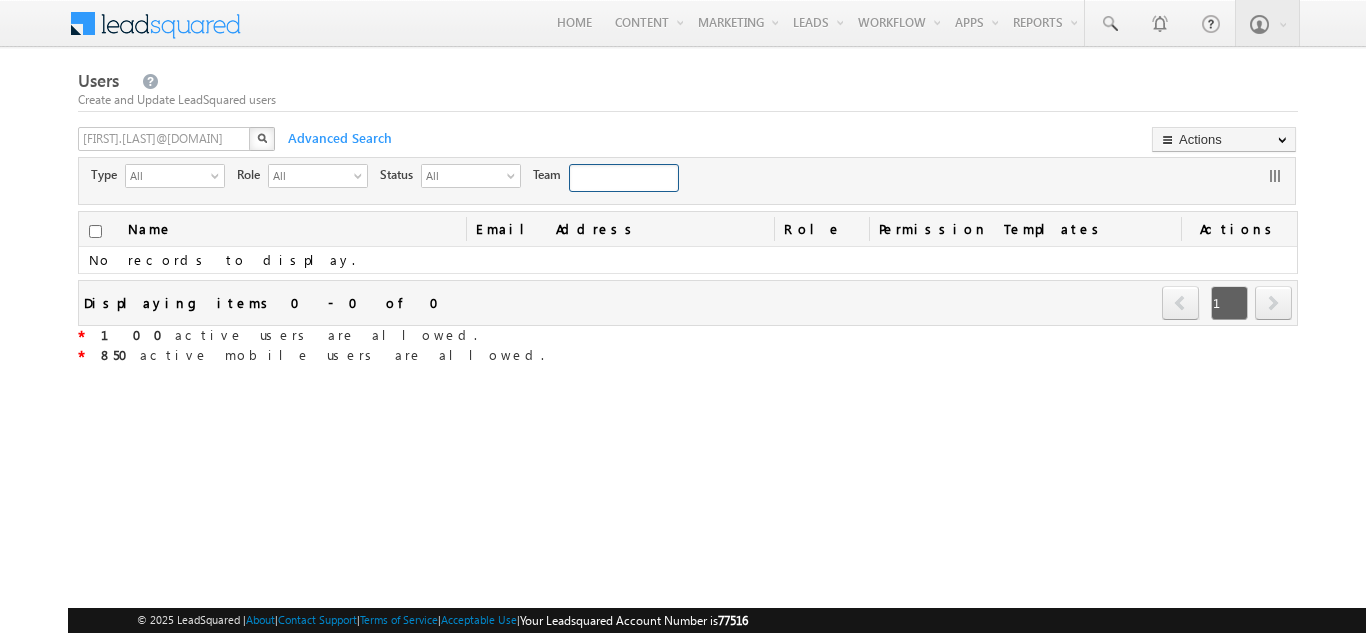 scroll, scrollTop: 0, scrollLeft: 0, axis: both 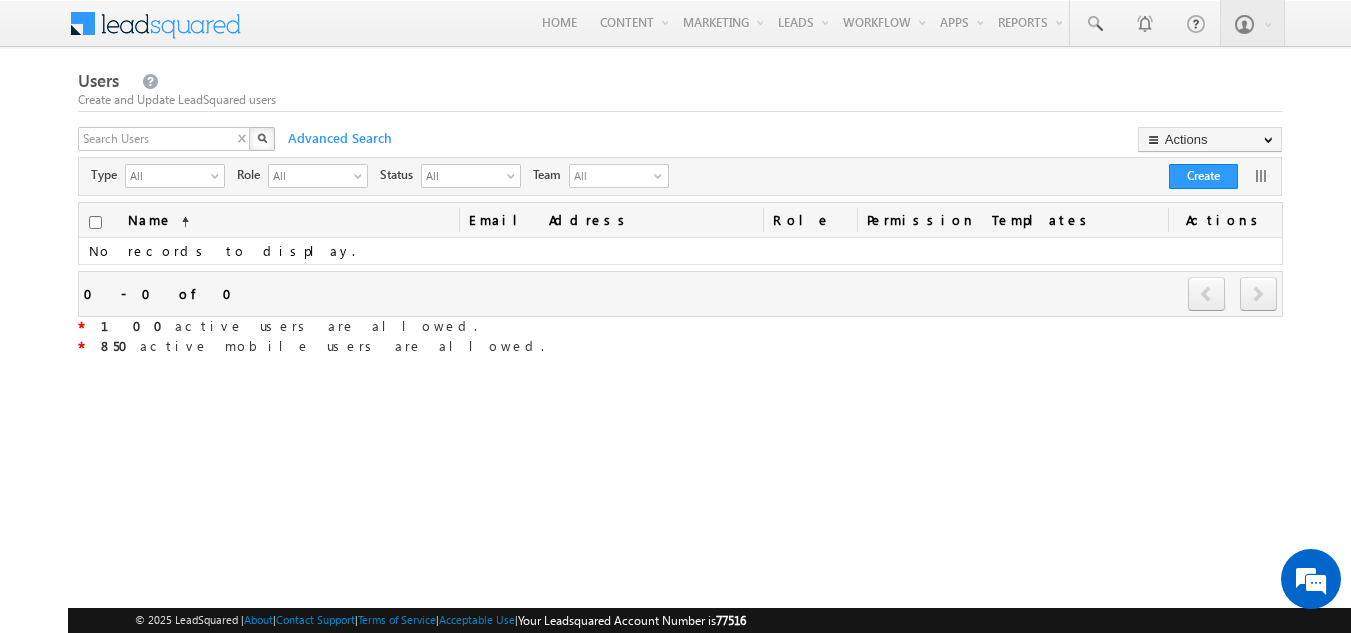 click on "X" at bounding box center (178, 141) 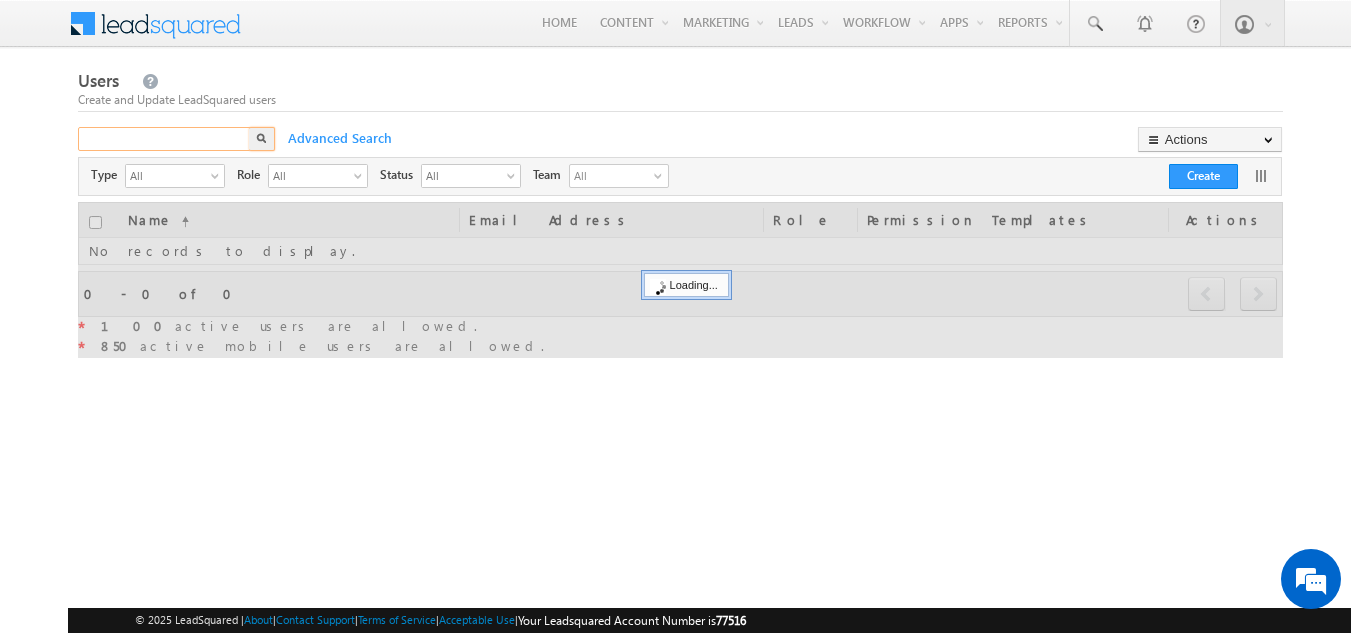 click at bounding box center [165, 139] 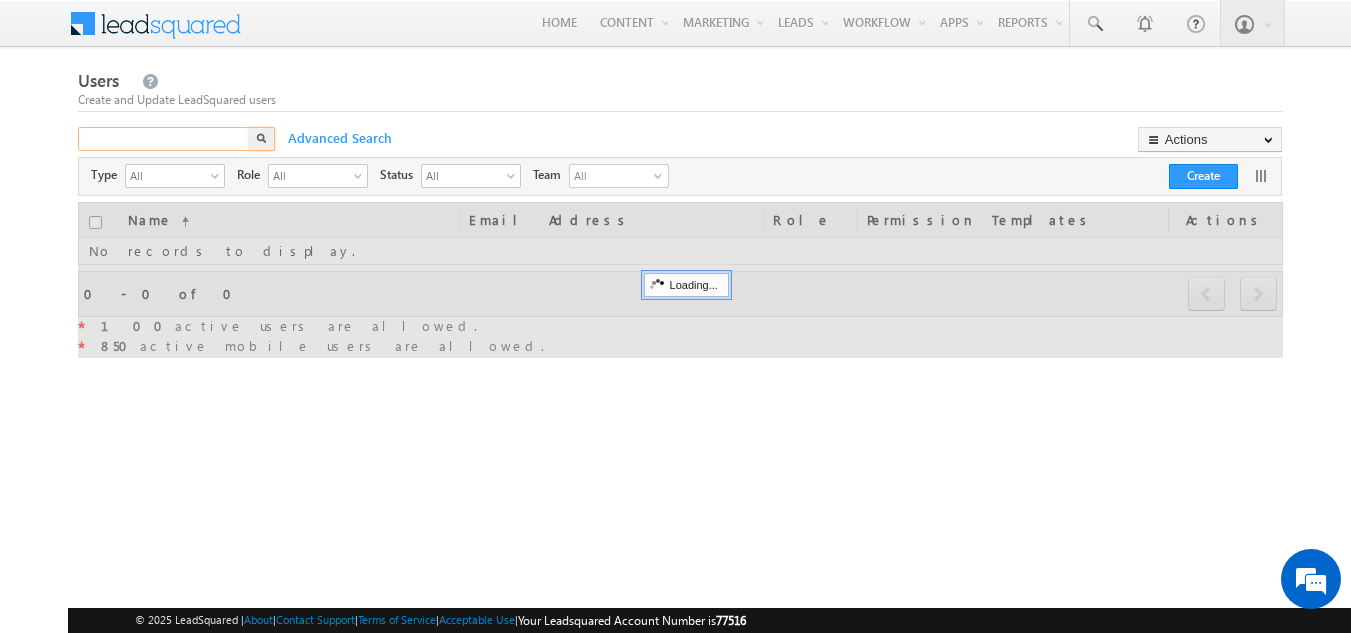 paste on "[FIRST].[LAST]@[DOMAIN]" 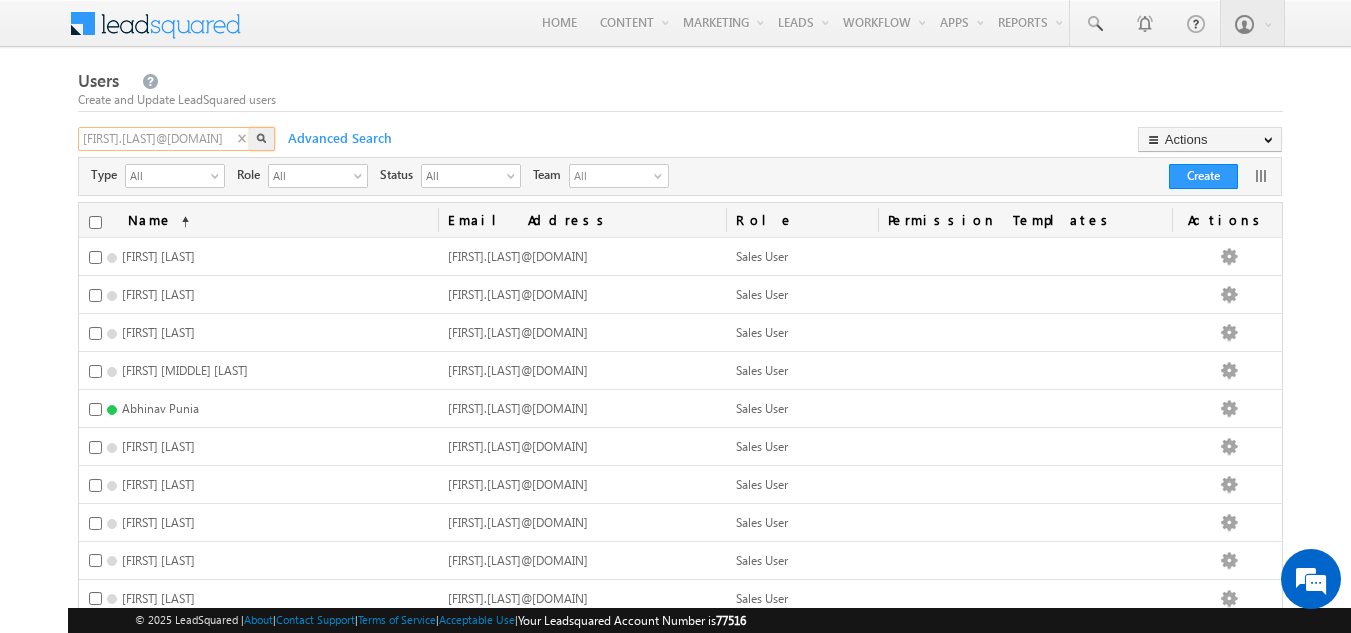 type on "[FIRST].[LAST]@[DOMAIN]" 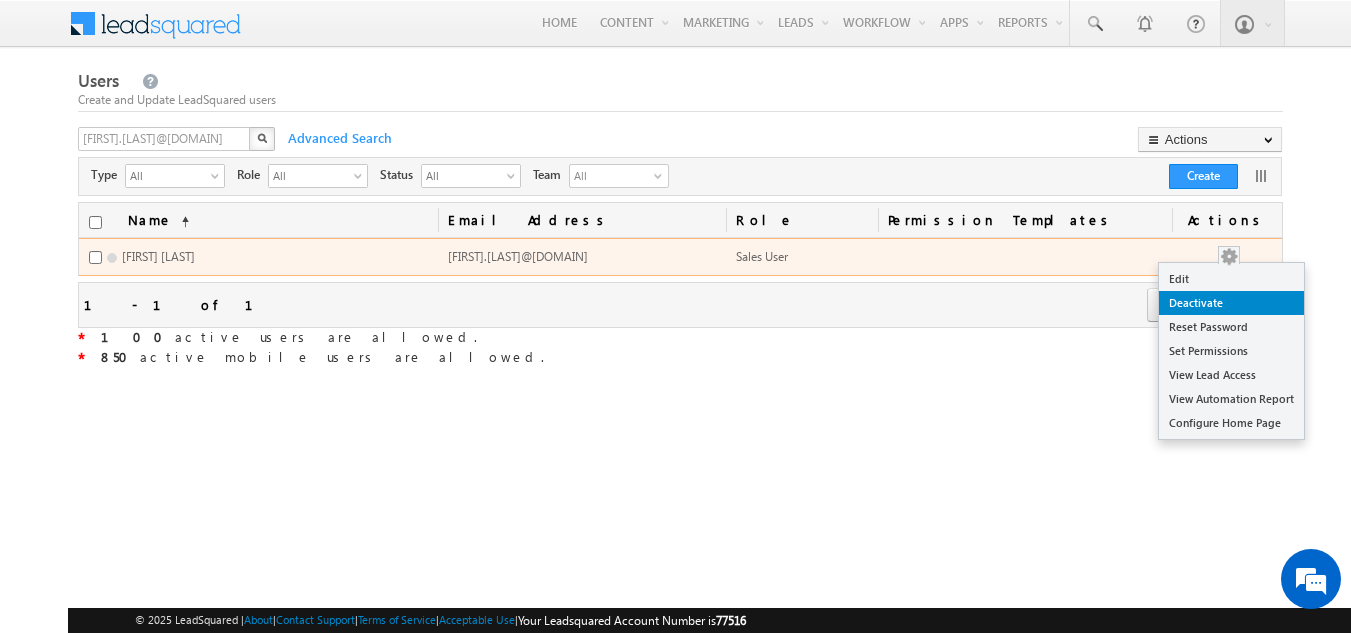 click on "Deactivate" at bounding box center (1231, 303) 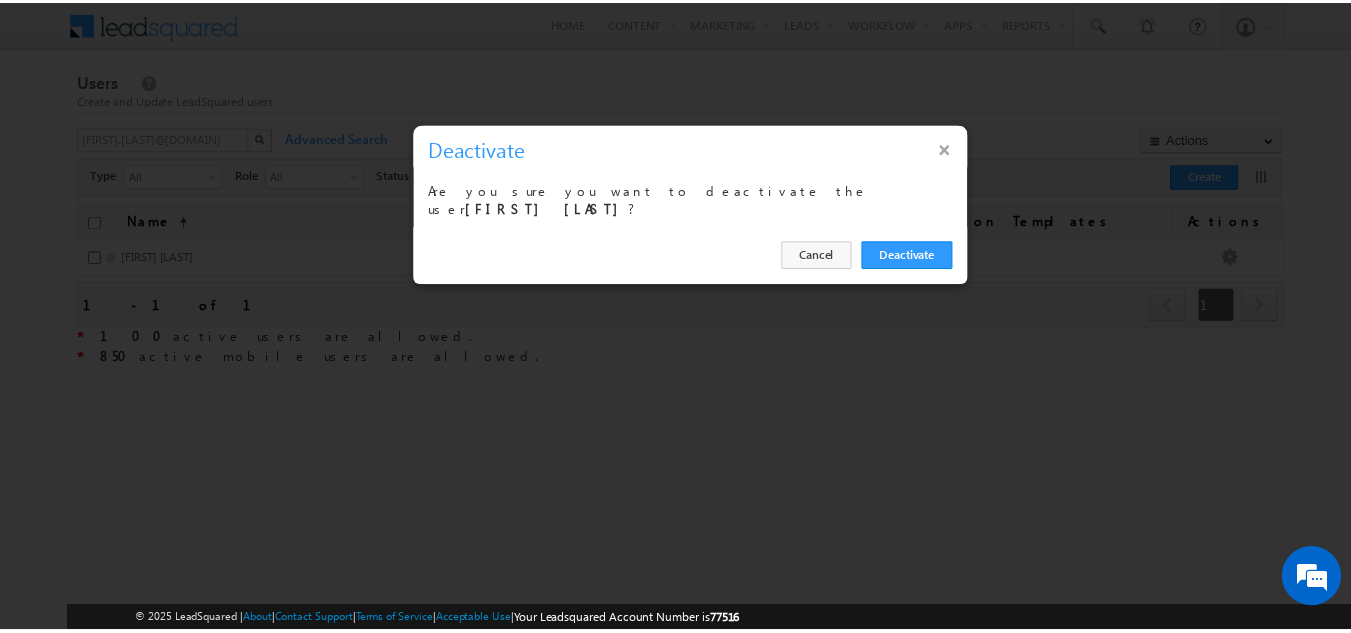 scroll, scrollTop: 0, scrollLeft: 0, axis: both 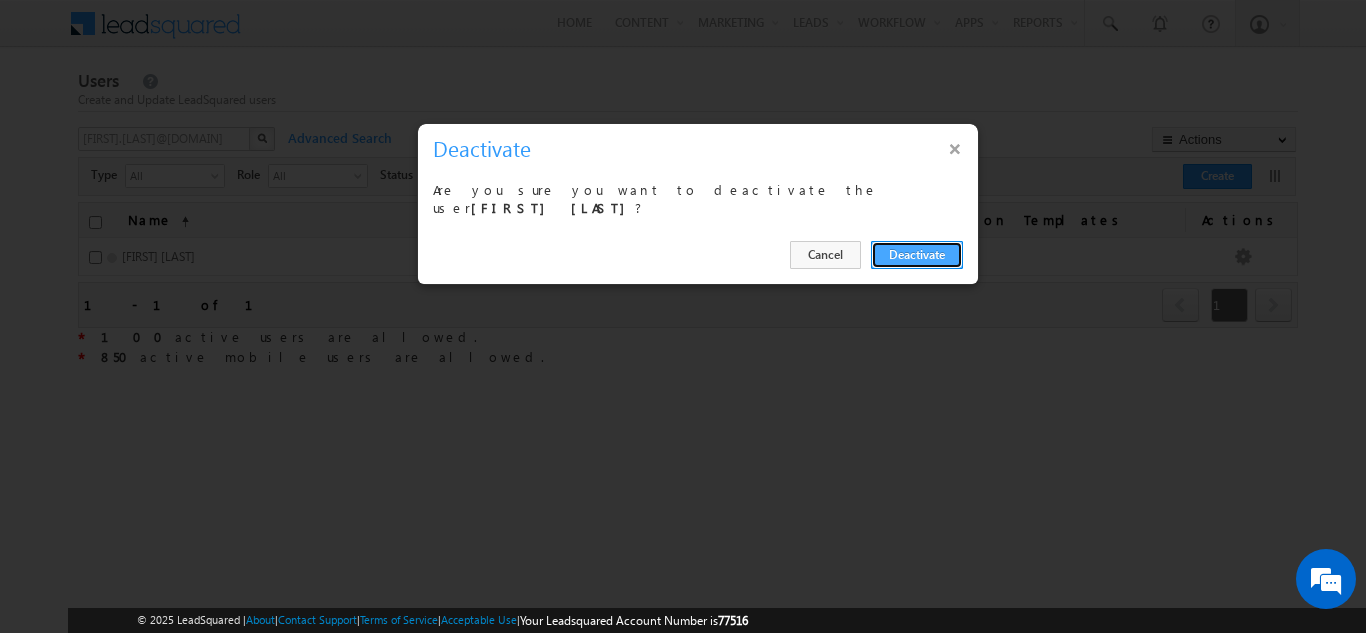 click on "Deactivate" at bounding box center (917, 255) 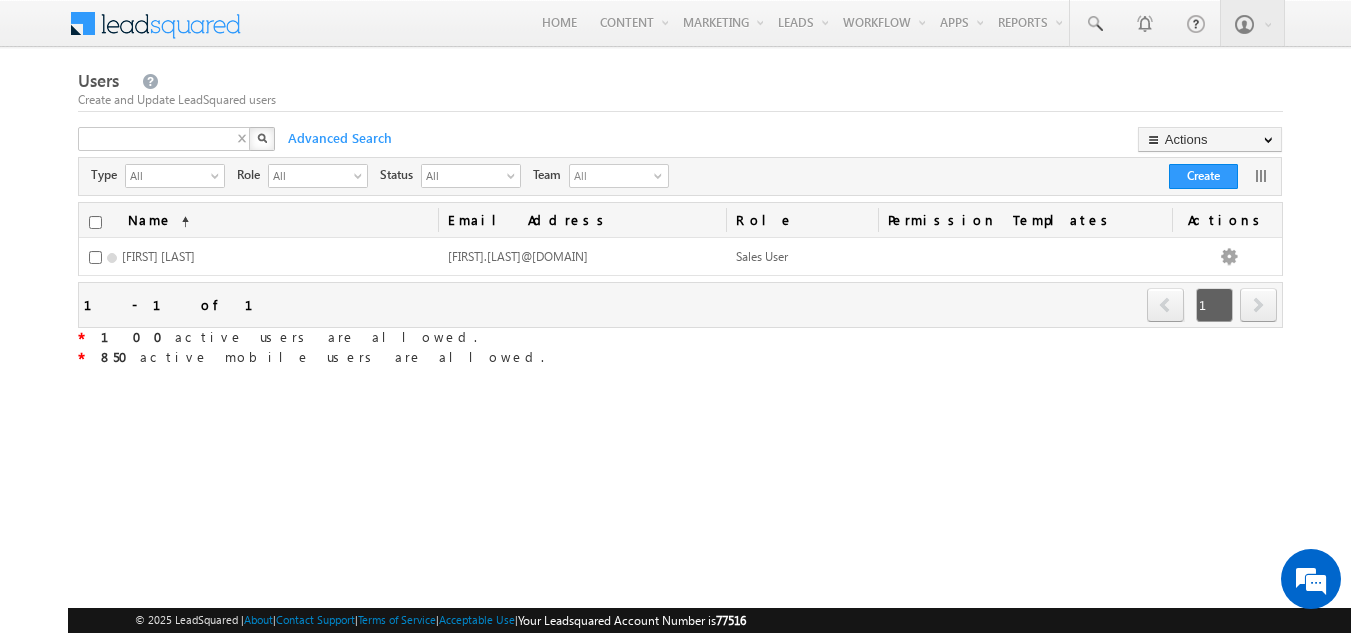 click on "X" at bounding box center [178, 141] 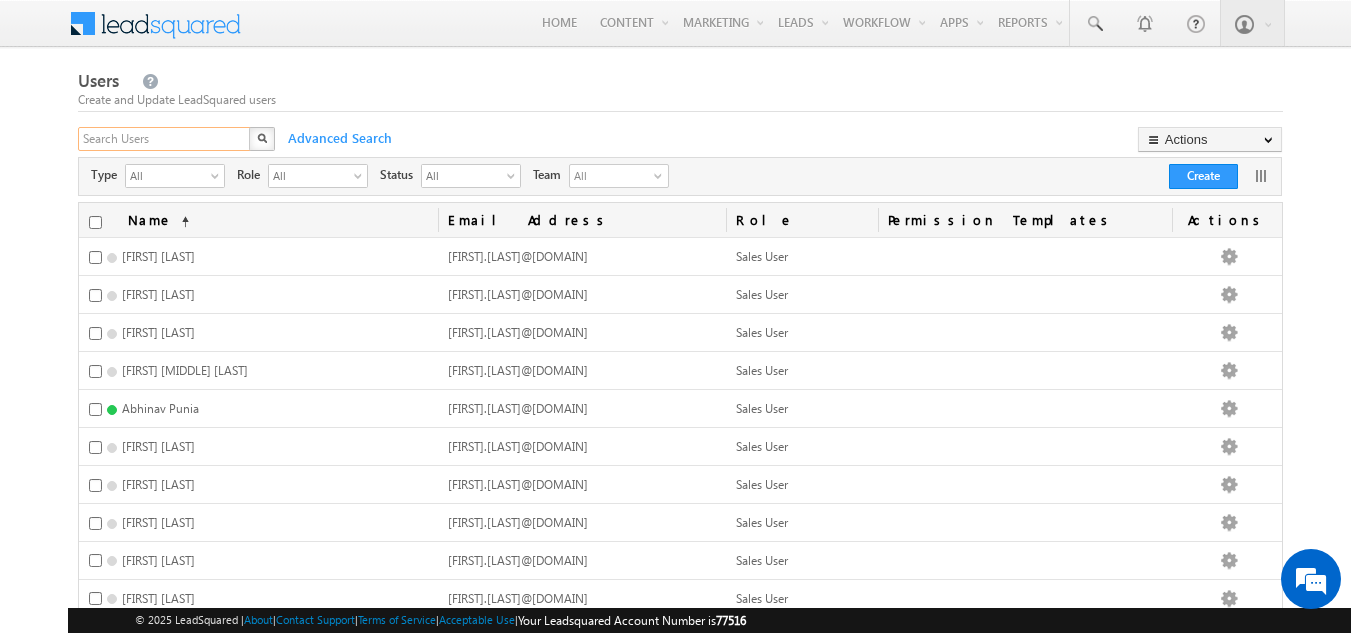click at bounding box center [165, 139] 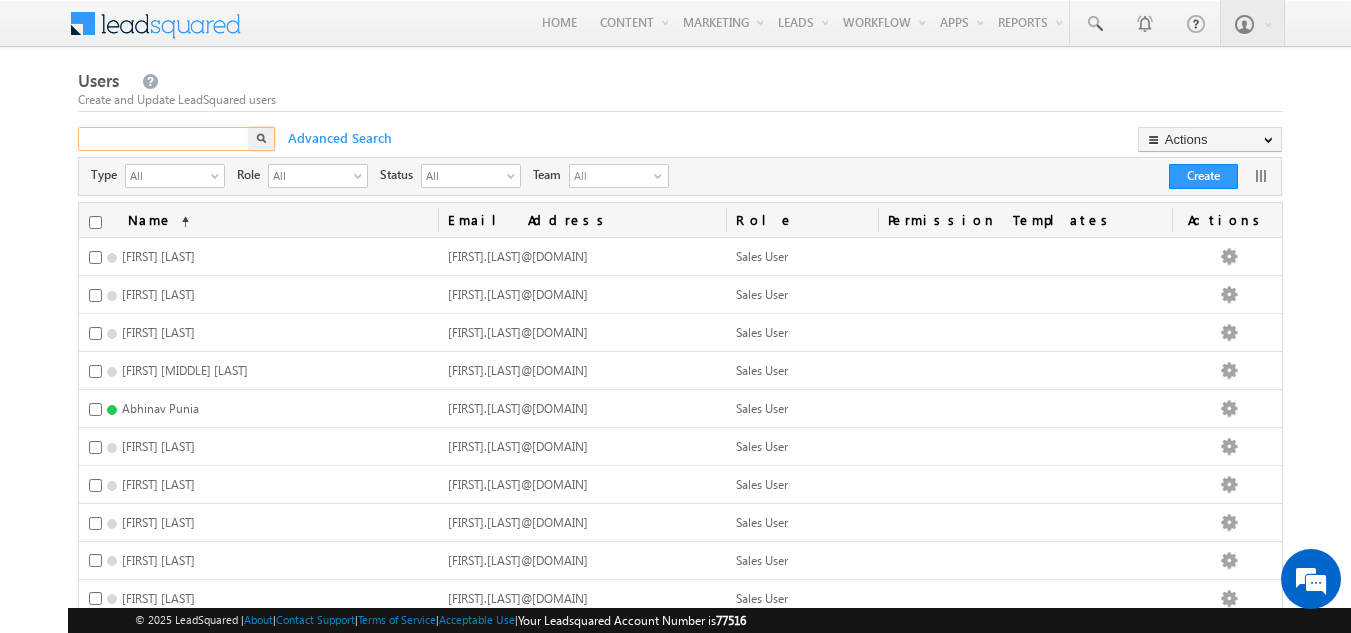 paste on "[FIRST].[LAST]@[DOMAIN]" 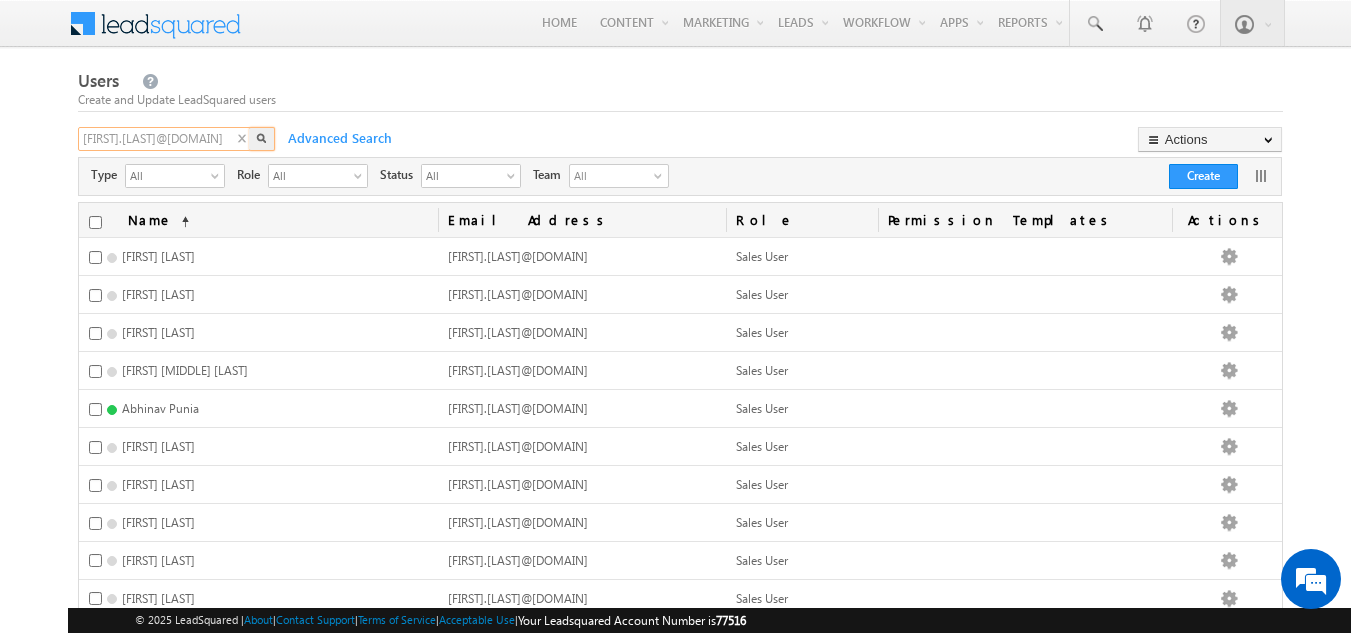 type on "[FIRST].[LAST]@[DOMAIN]" 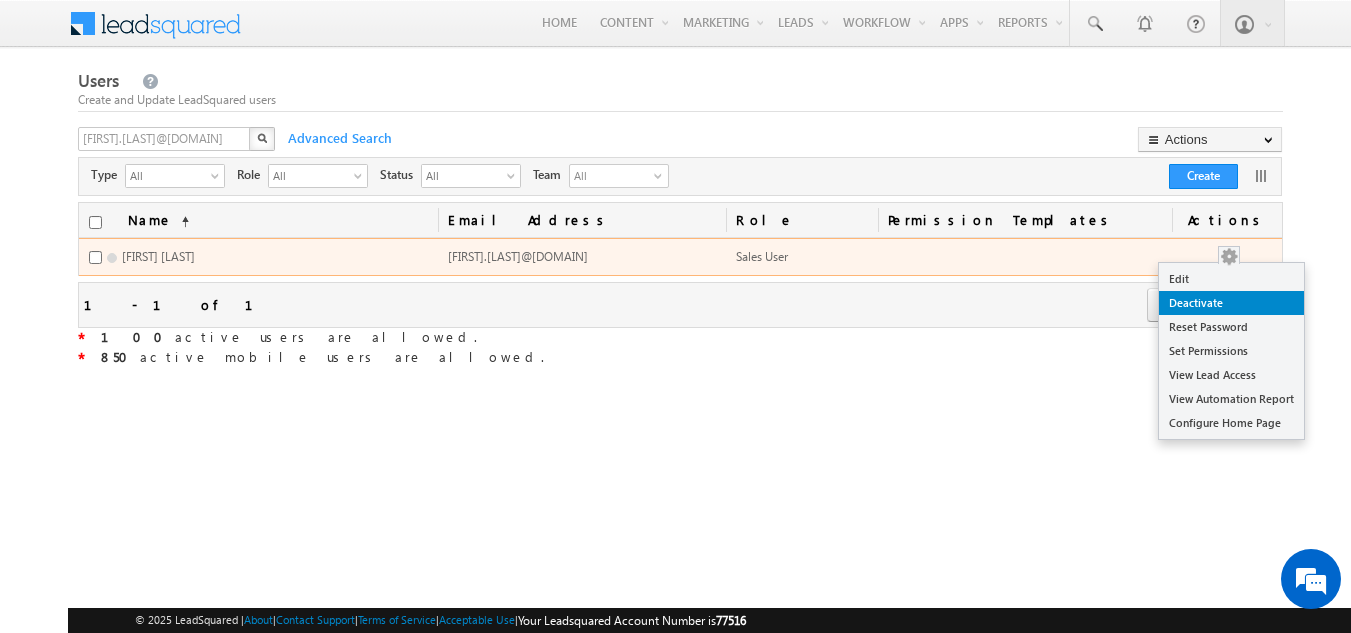 click on "Deactivate" at bounding box center (1231, 303) 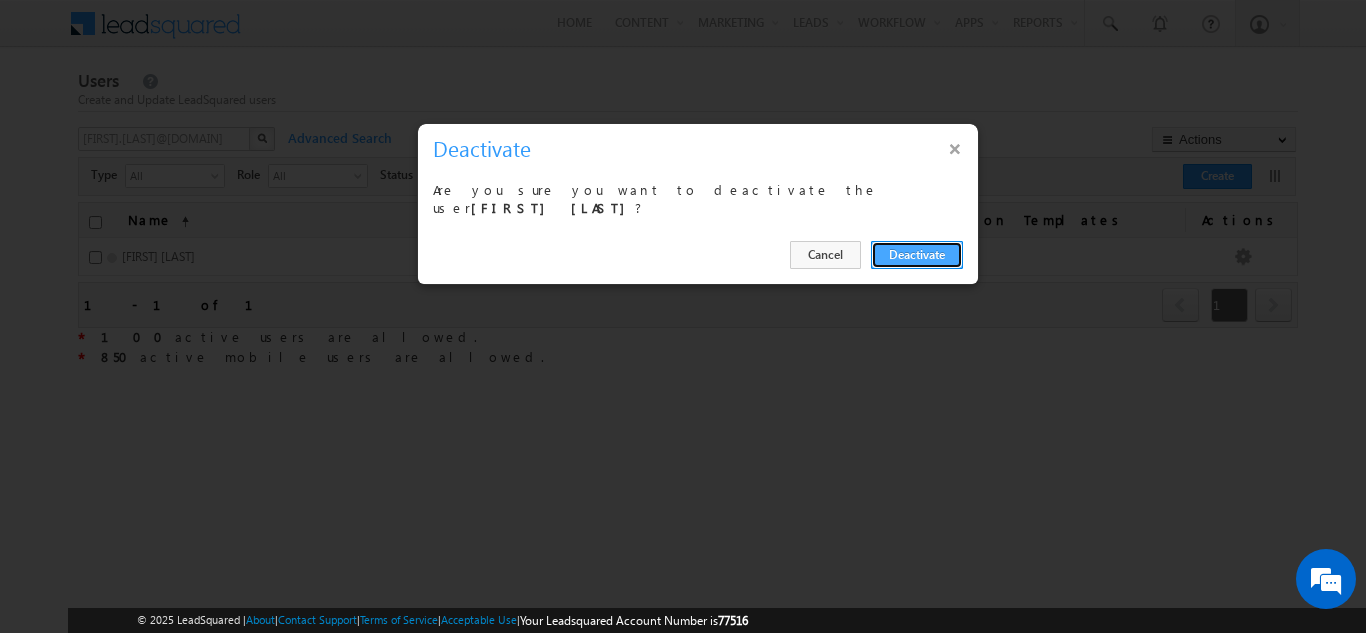 click on "Deactivate" at bounding box center (917, 255) 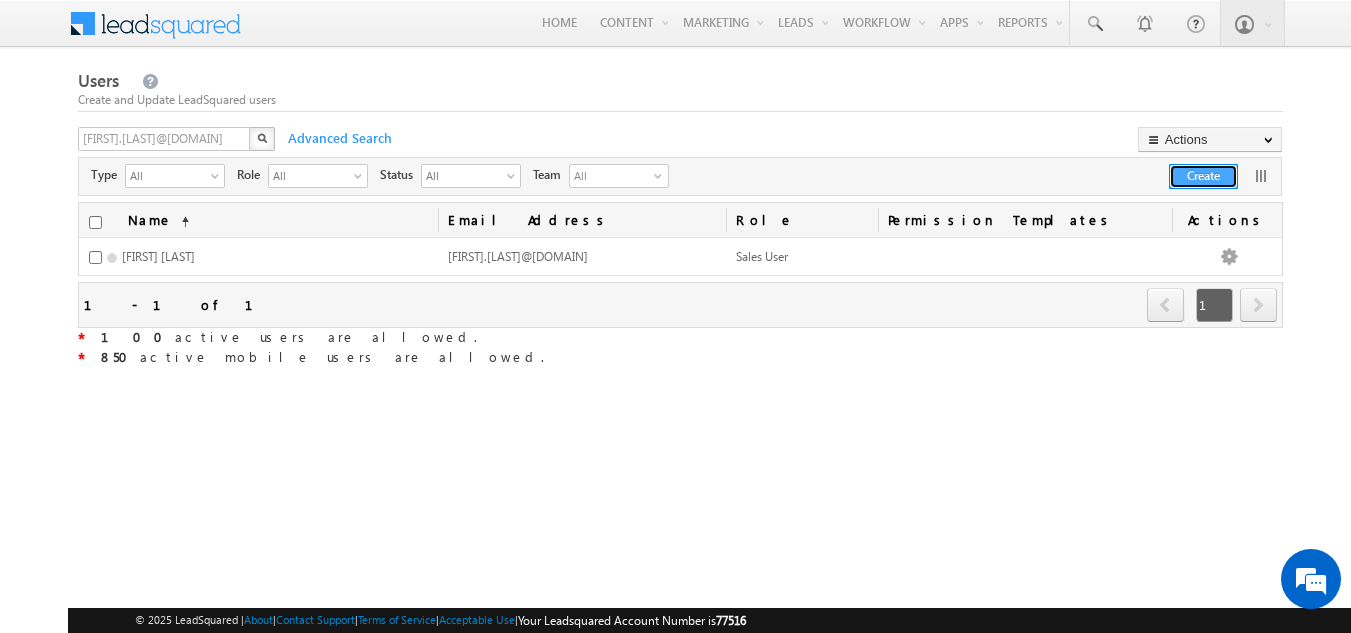 click on "Create" at bounding box center [1203, 176] 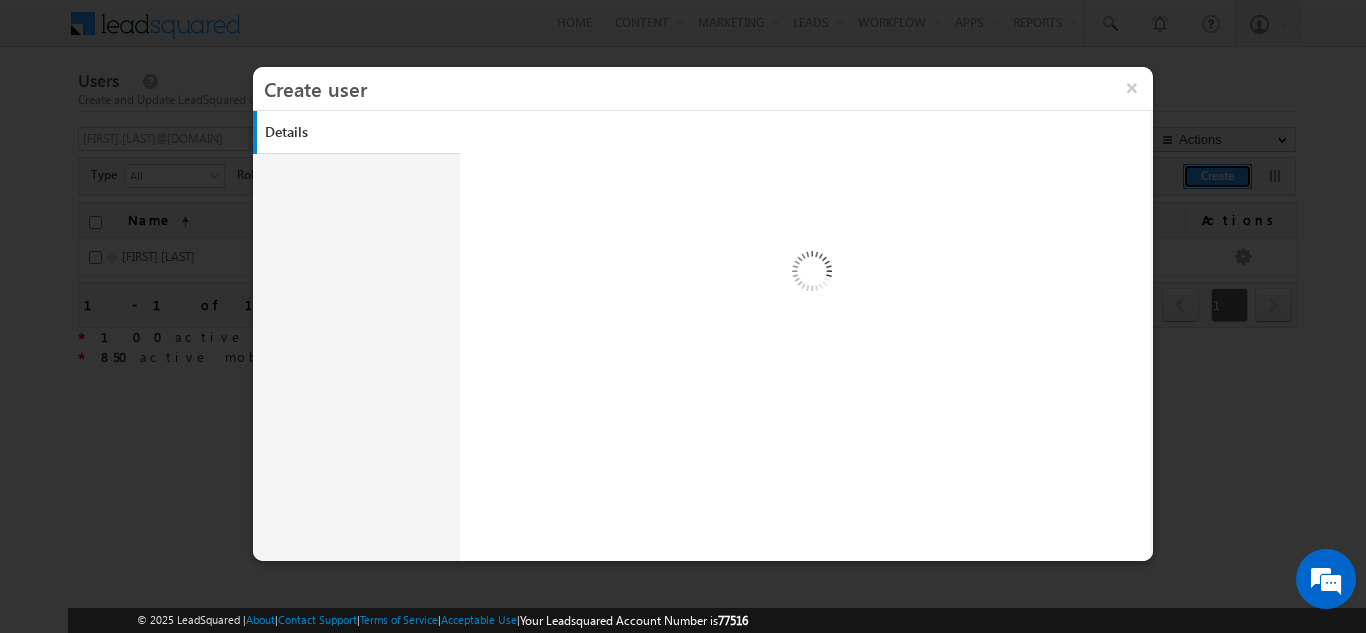 type 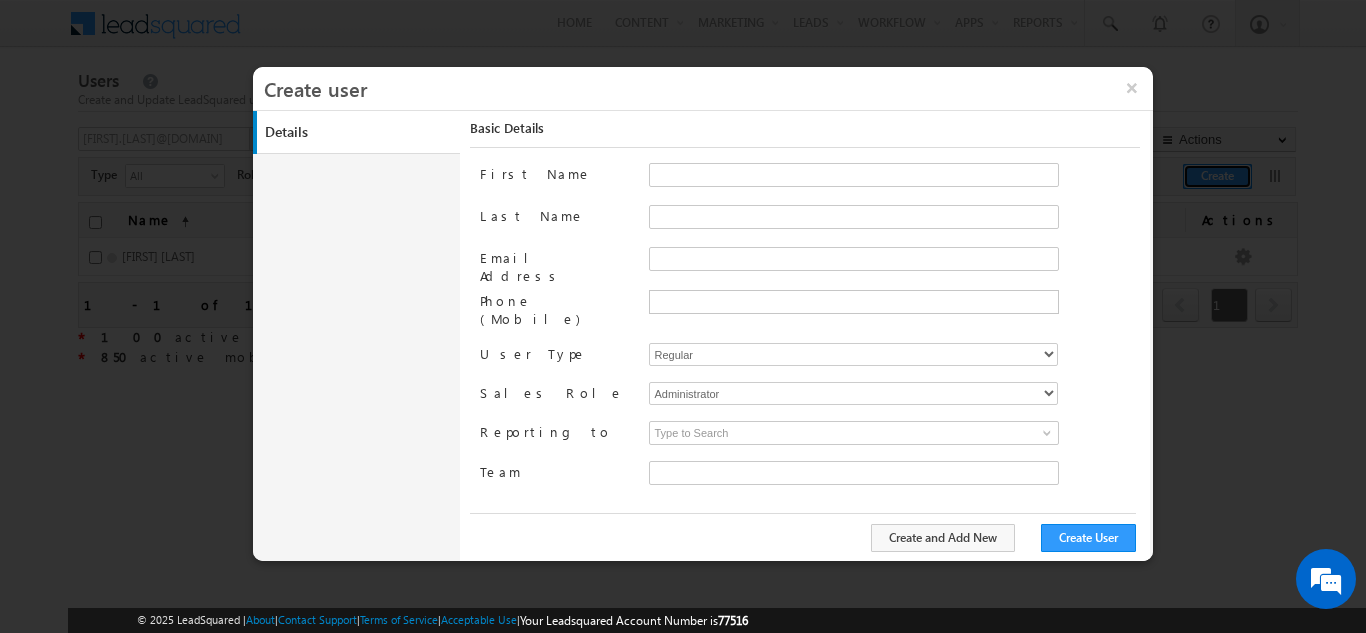 type on "30e6ca1a-2f90-11ef-b6b6-021c14776133" 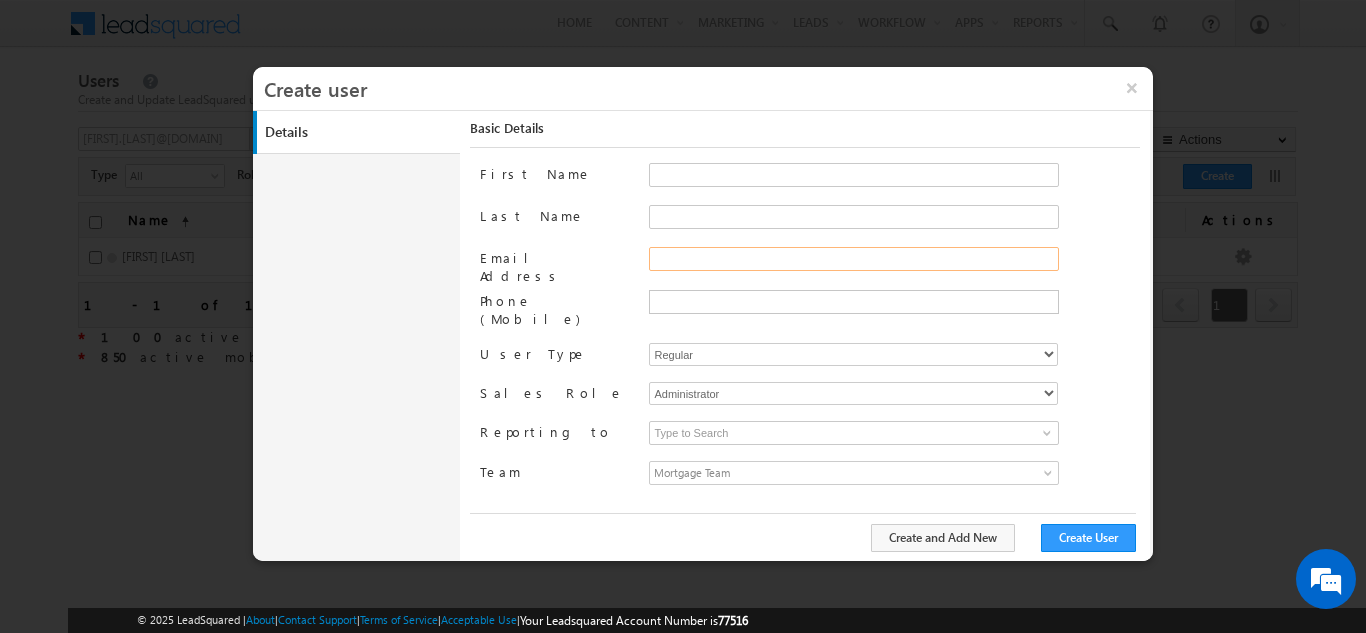 click on "Email Address" at bounding box center [854, 259] 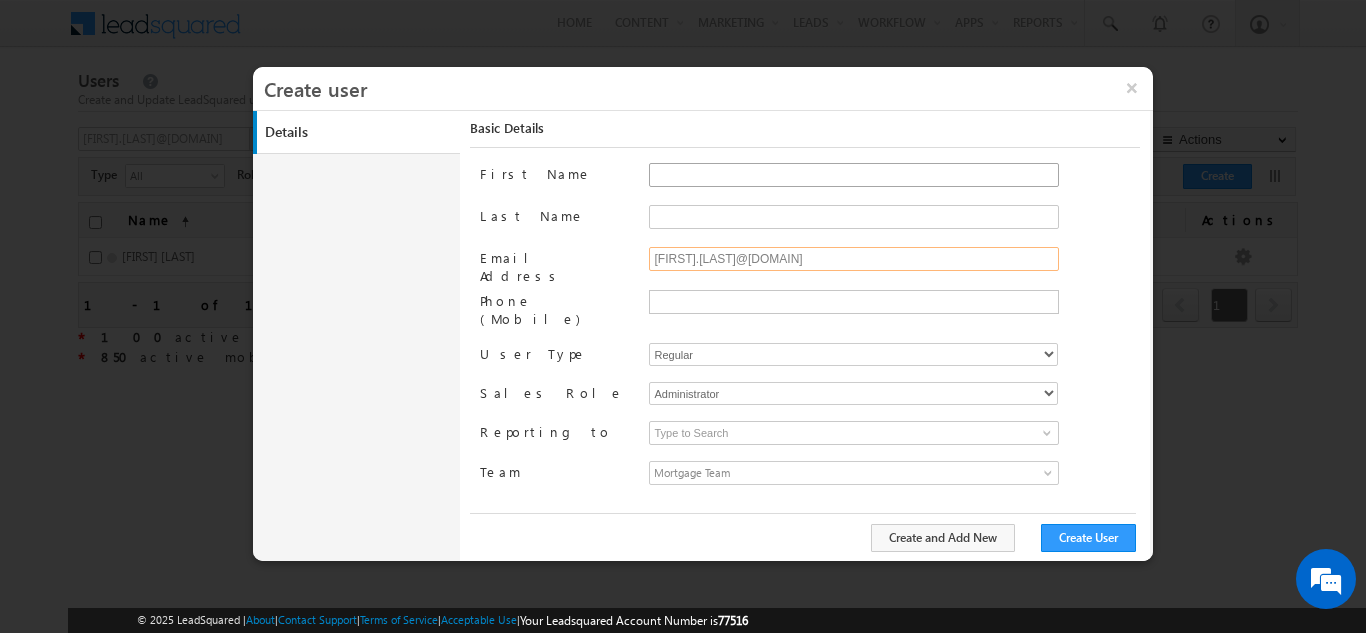 type on "[FIRST].[LAST]@[DOMAIN]" 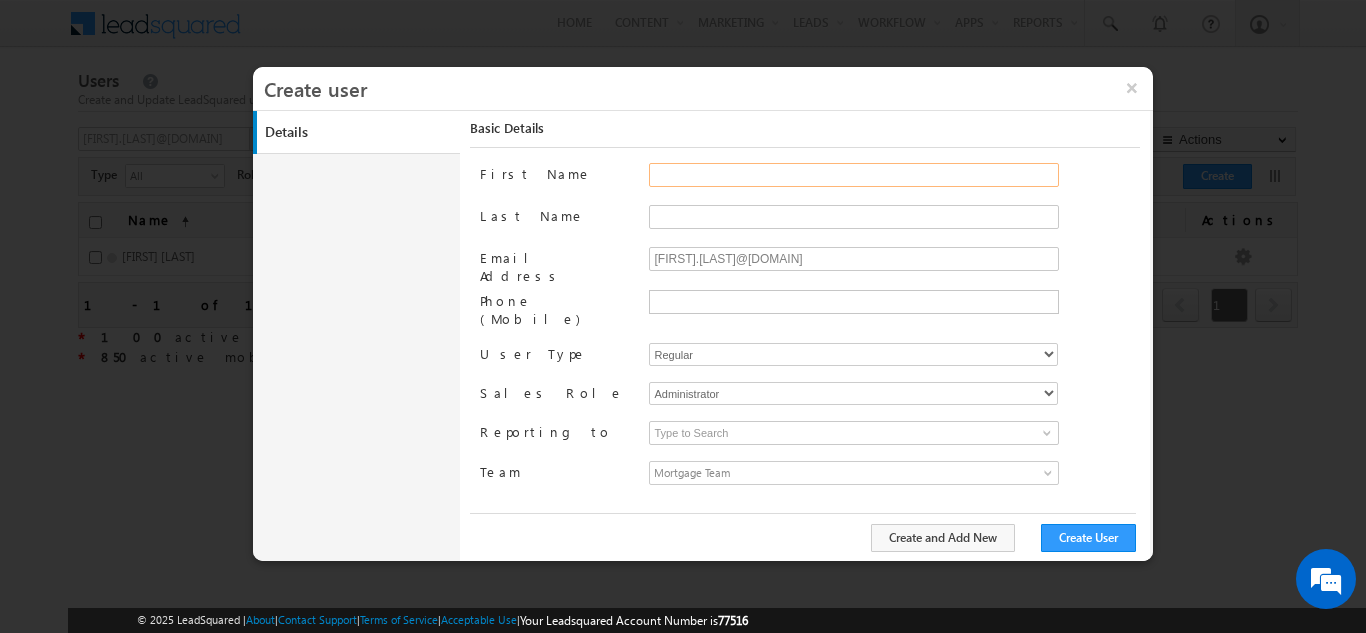 click on "First Name" at bounding box center (854, 175) 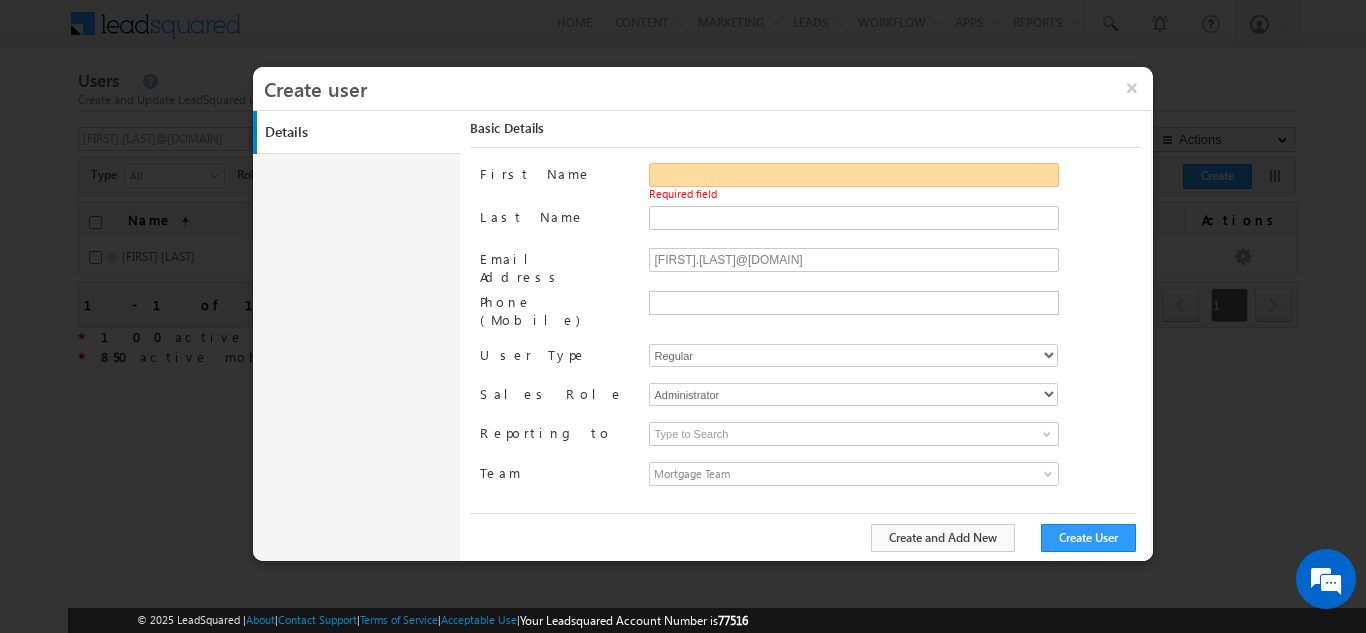 paste on "[FIRST] [LAST]" 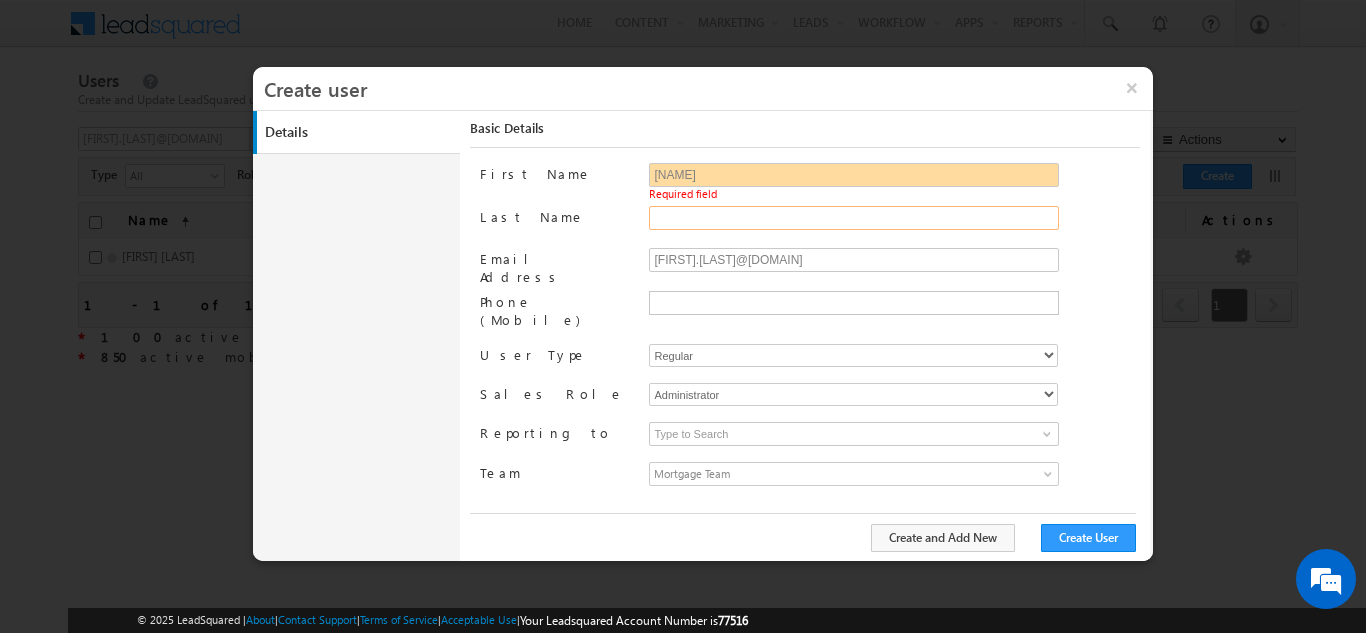 type on "[NAME]" 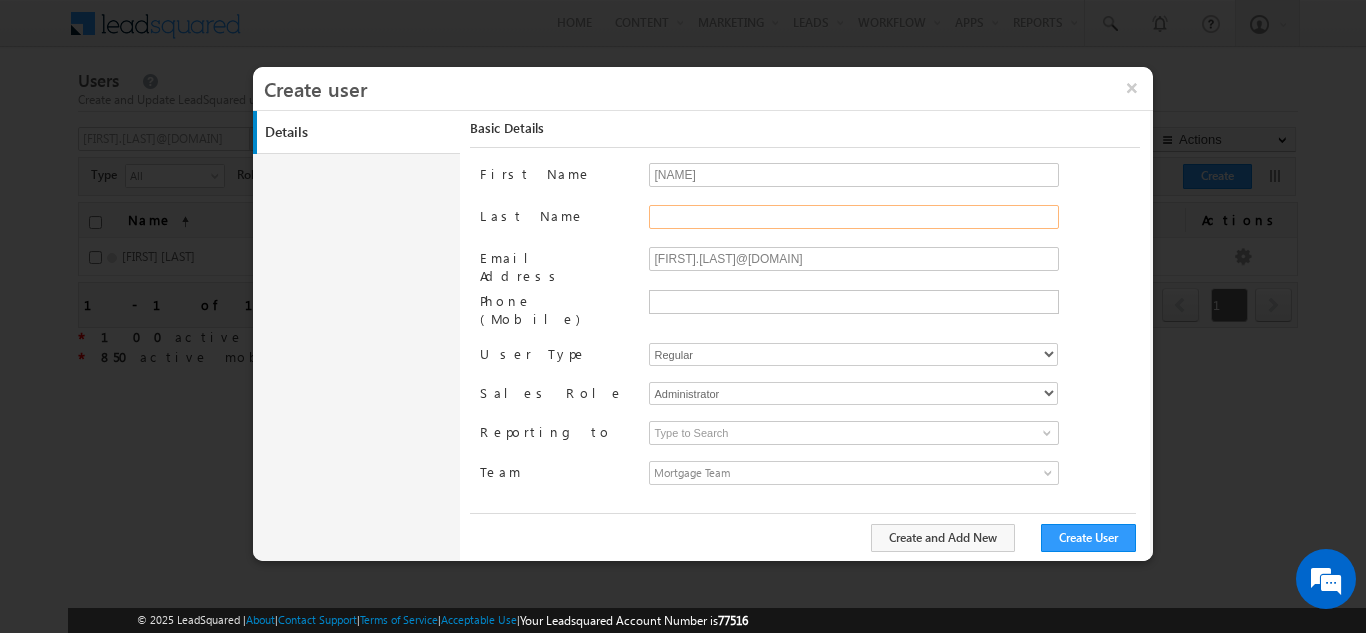 paste on "[NAME]" 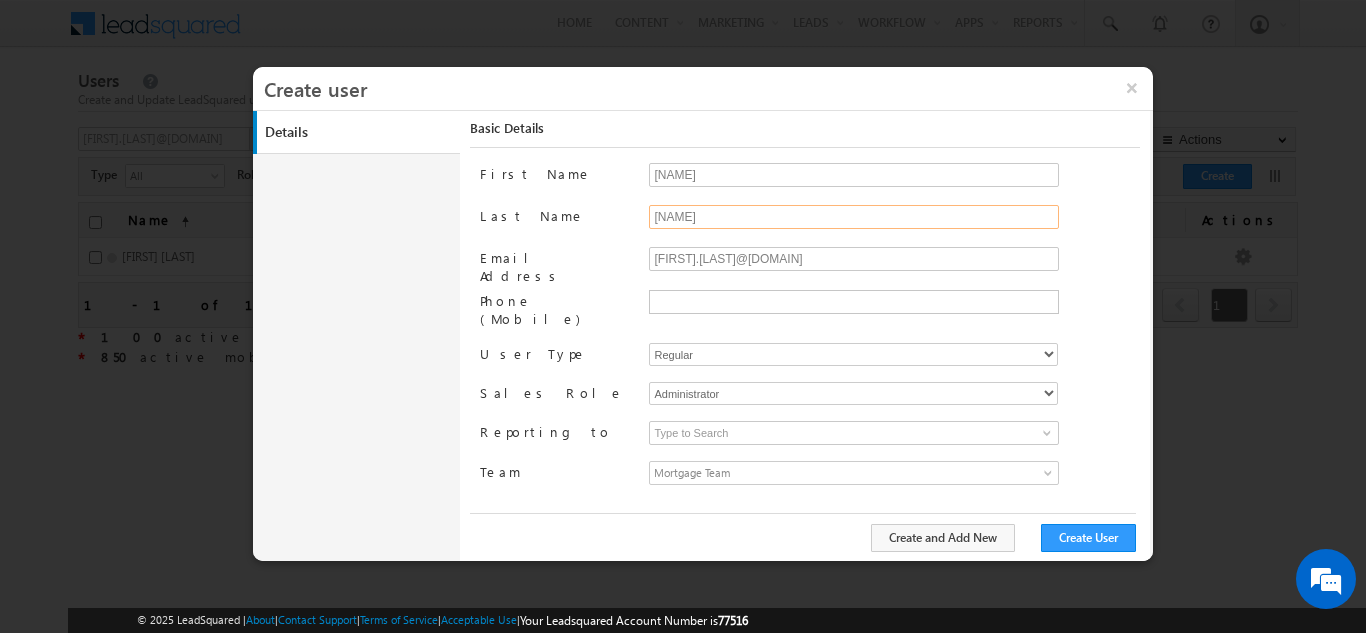 type on "[NAME]" 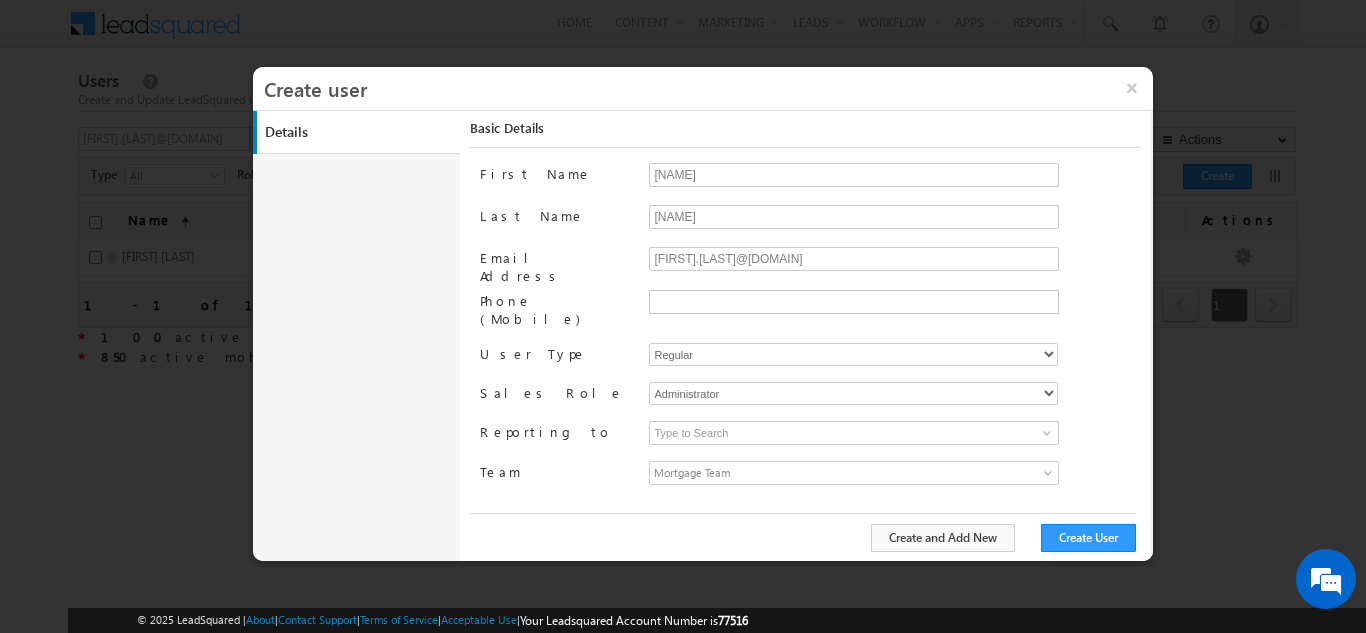 click at bounding box center (854, 304) 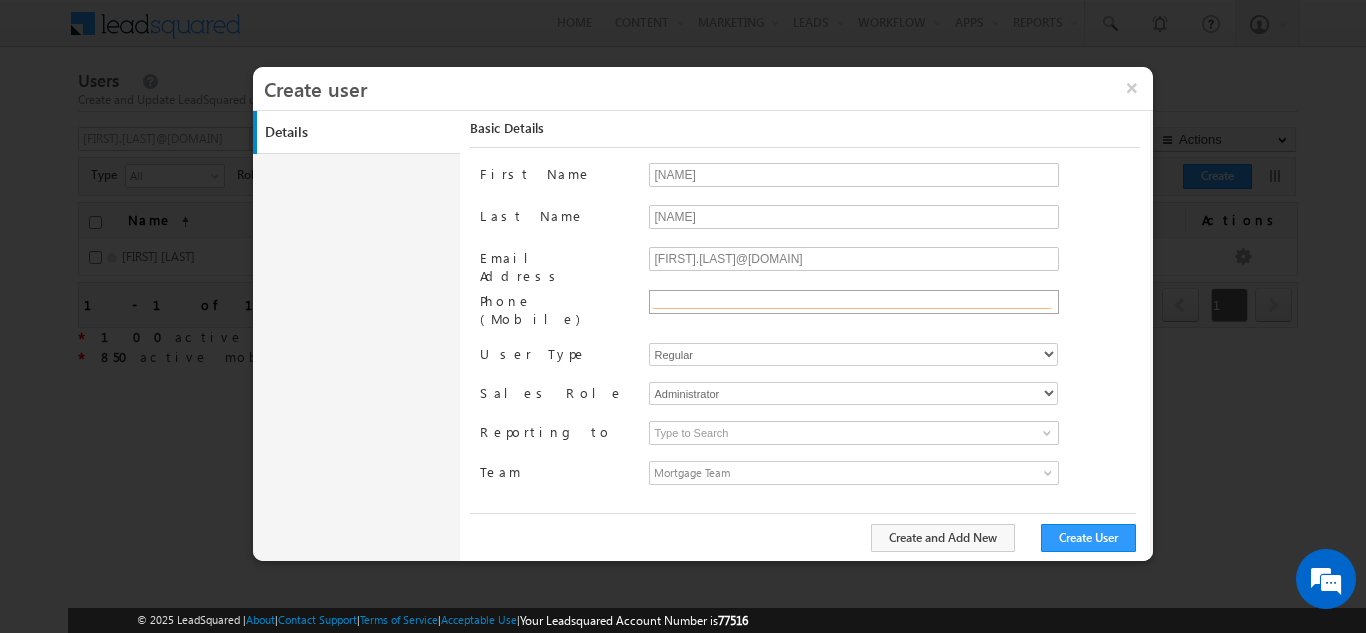 click at bounding box center (852, 301) 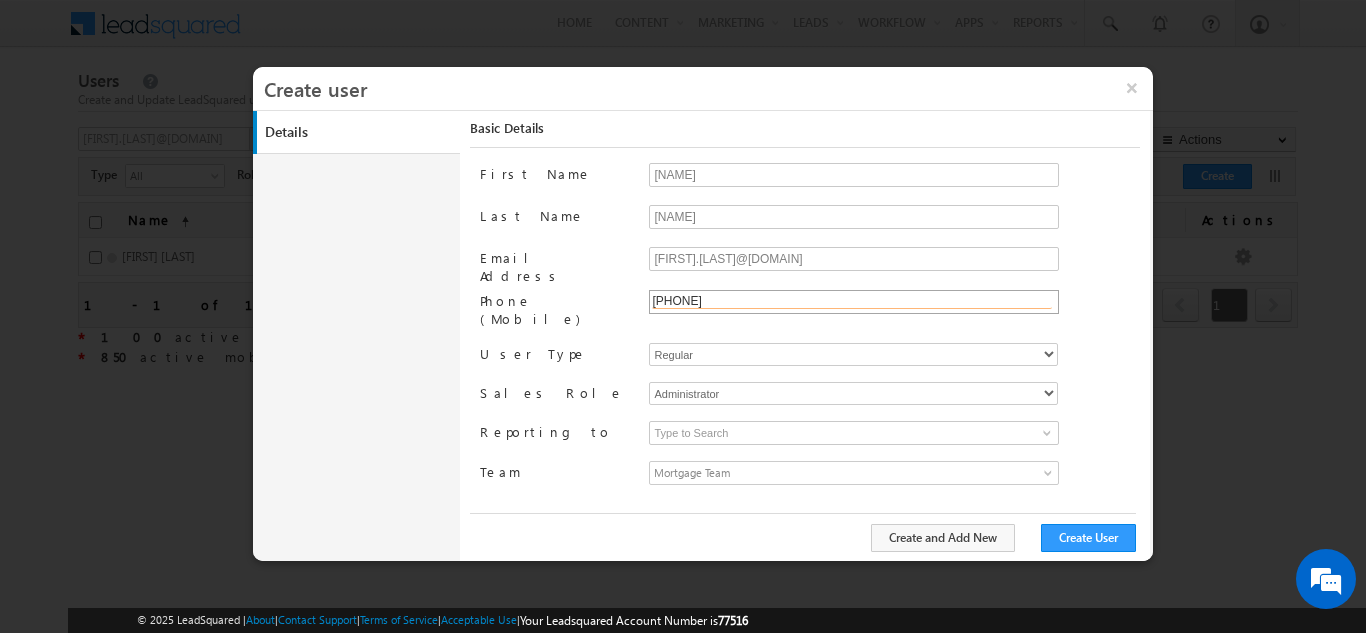 paste on "[PHONE]" 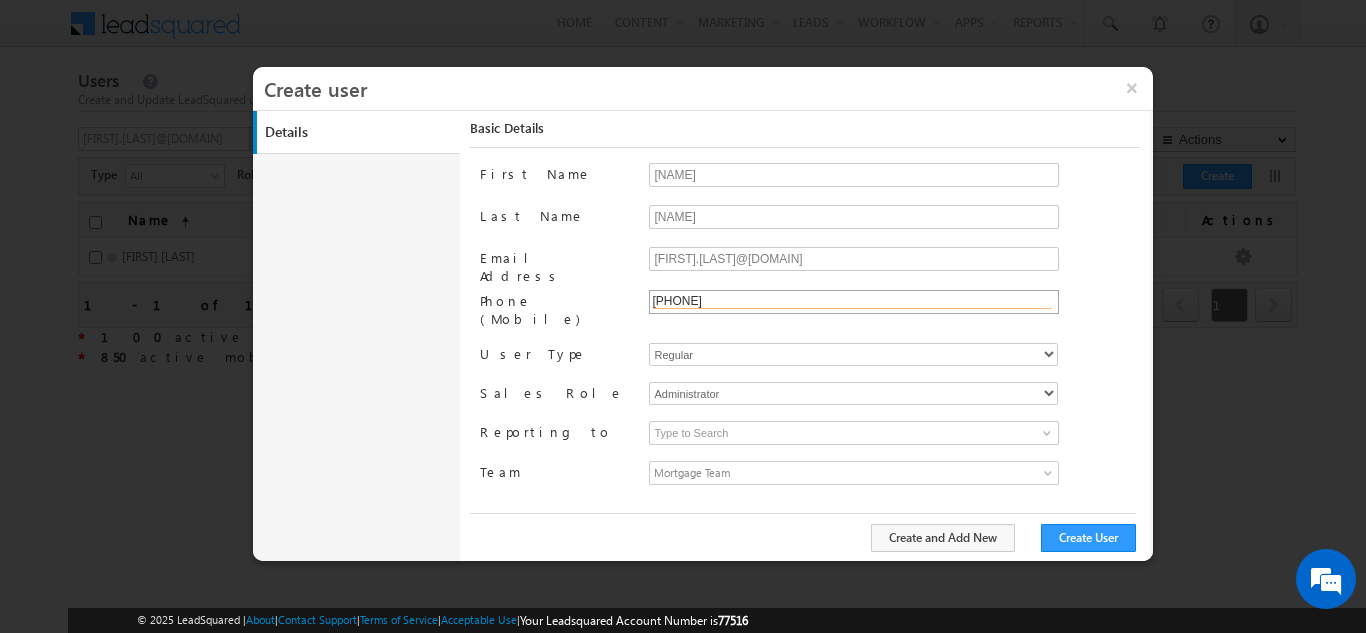 type on "[PHONE]" 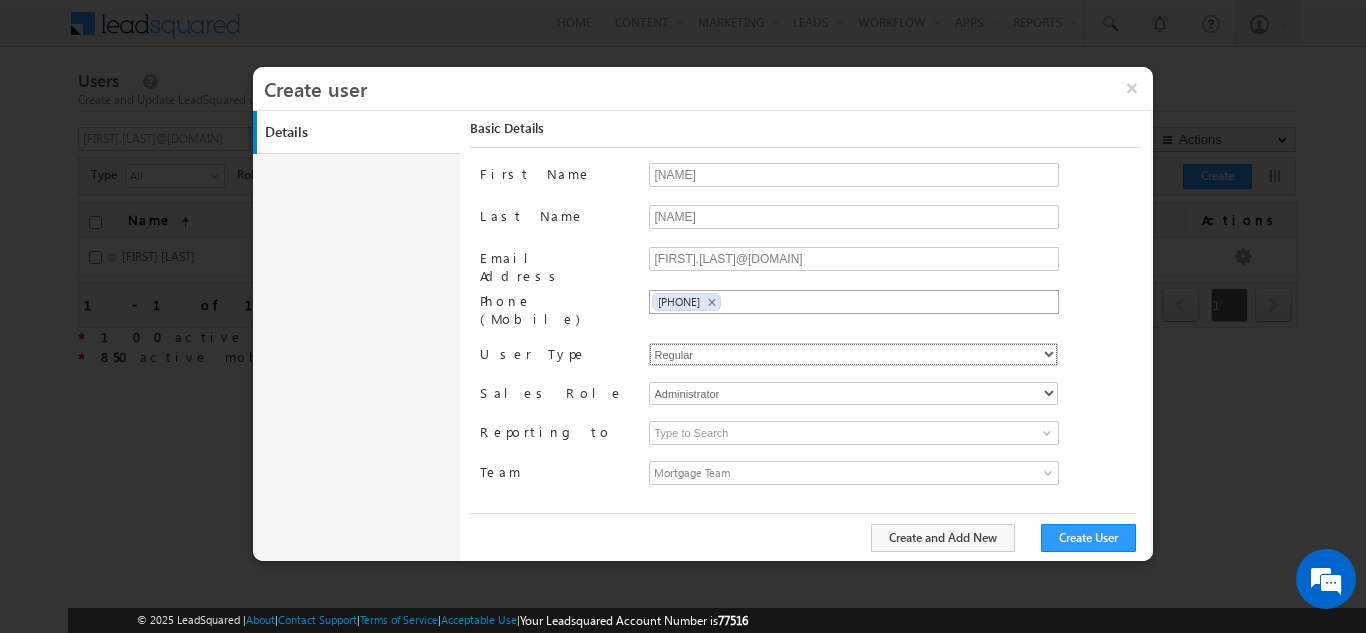 select on "1" 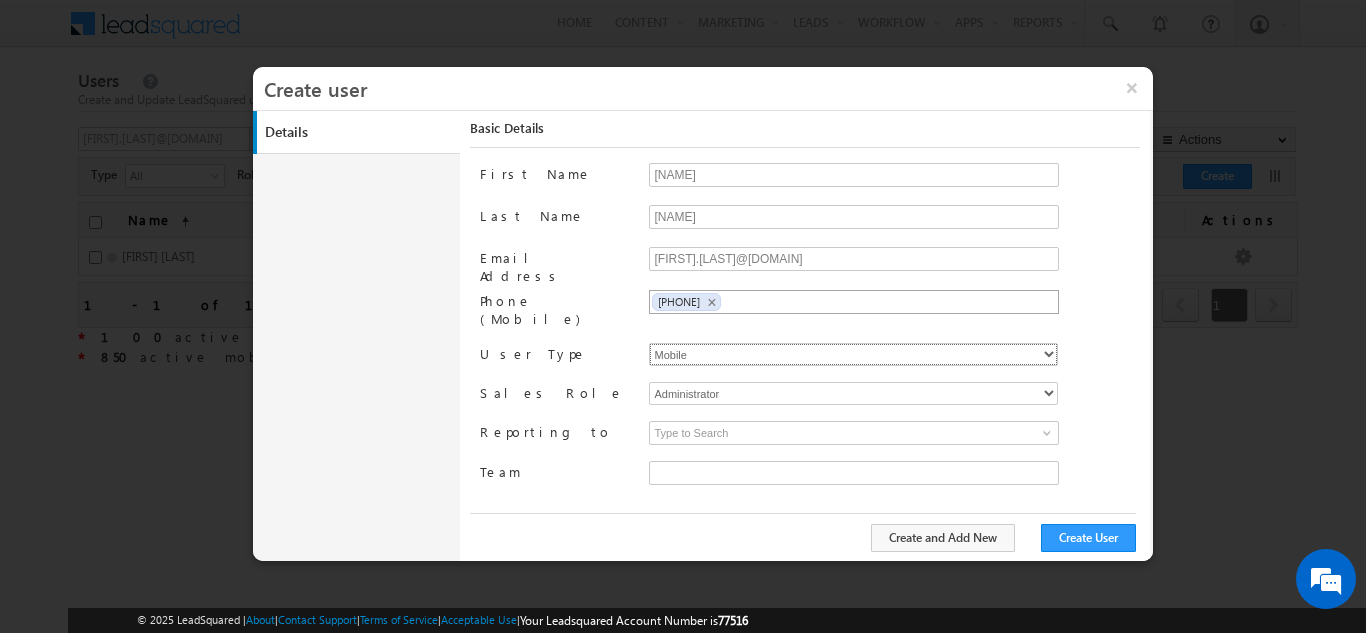 type on "30e6ca1a-2f90-11ef-b6b6-021c14776133" 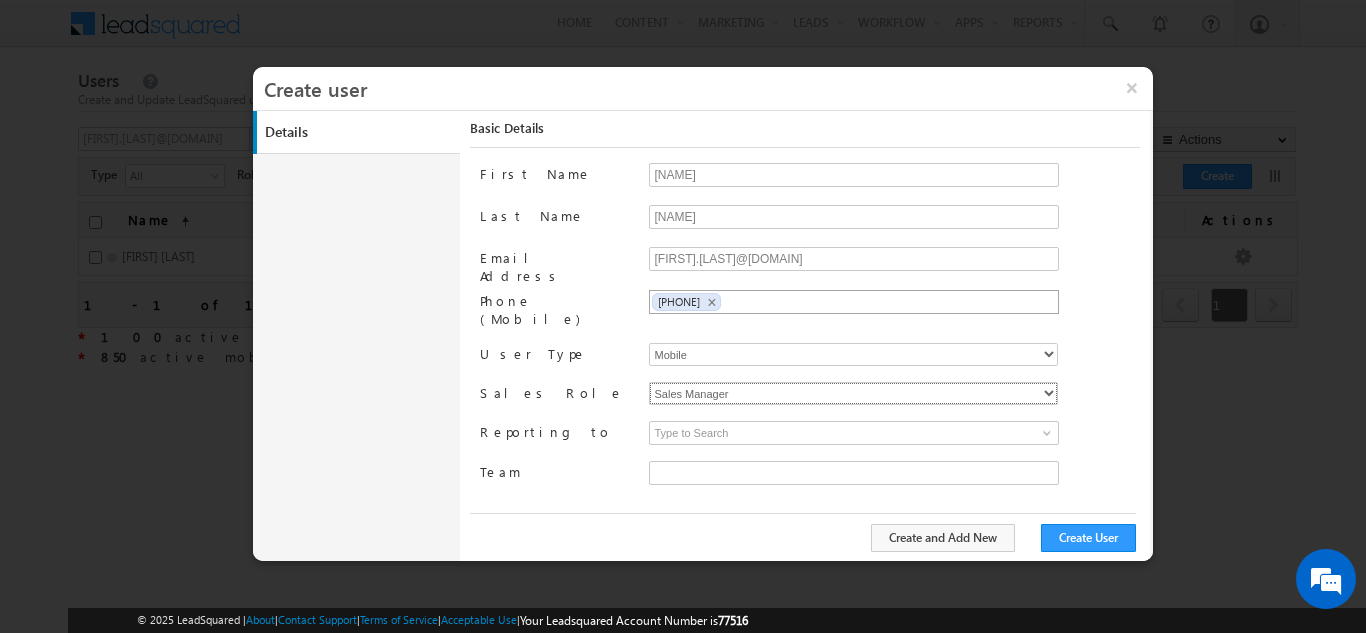 select on "Sales_User" 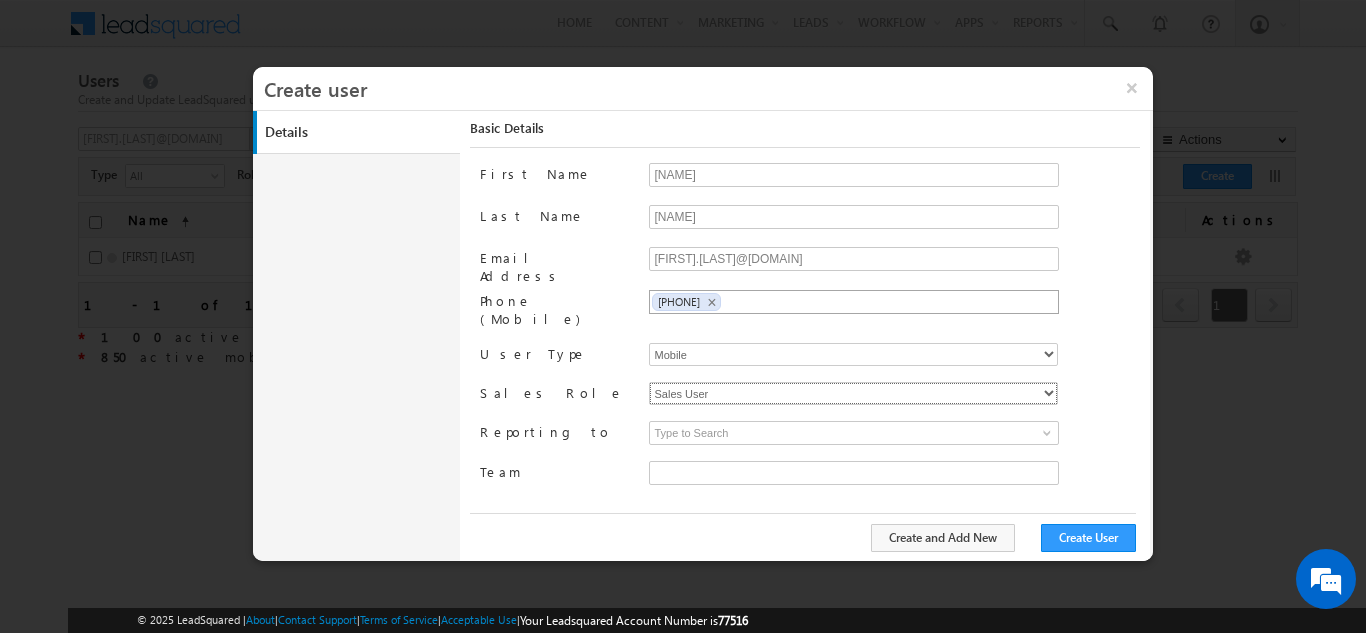 type on "30e6ca1a-2f90-11ef-b6b6-021c14776133" 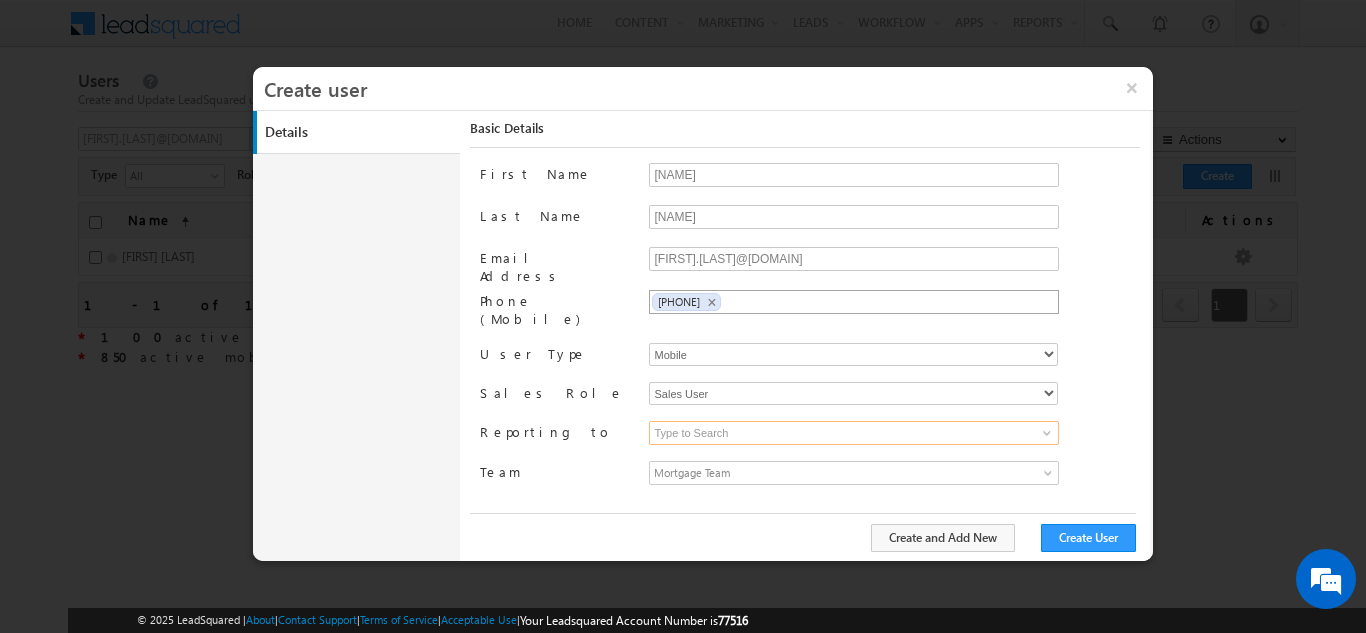 paste on "[FIRST] [LAST]" 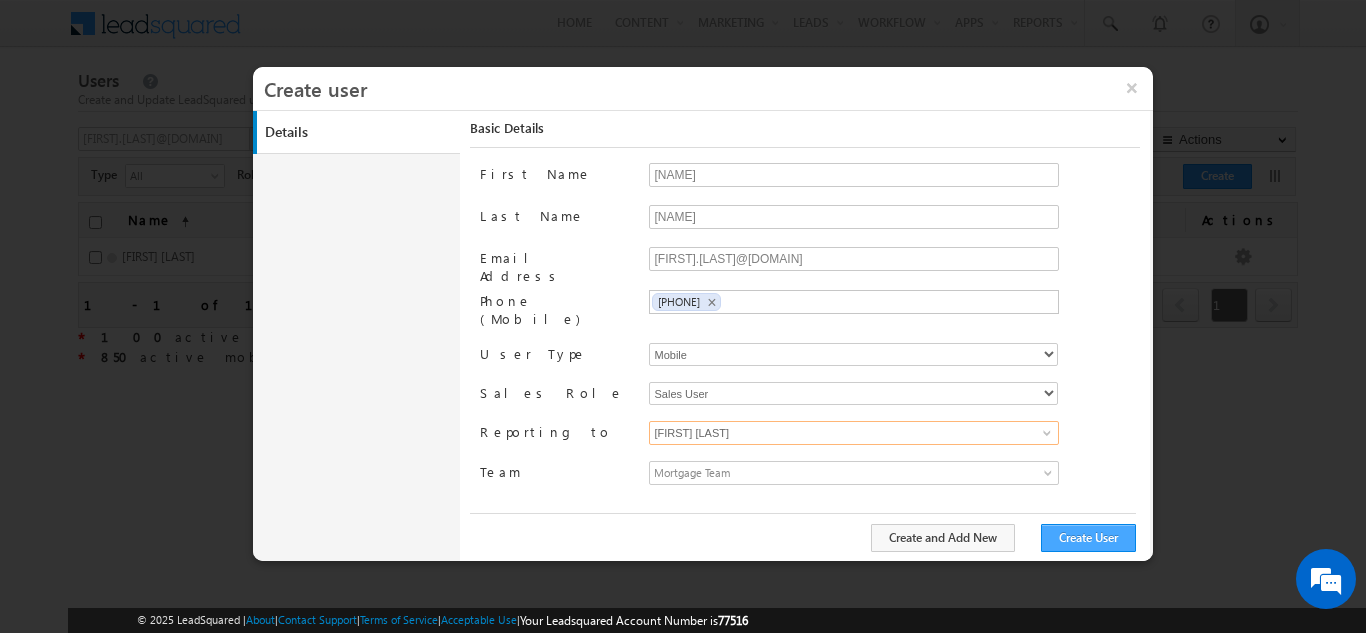 type on "[FIRST] [LAST]" 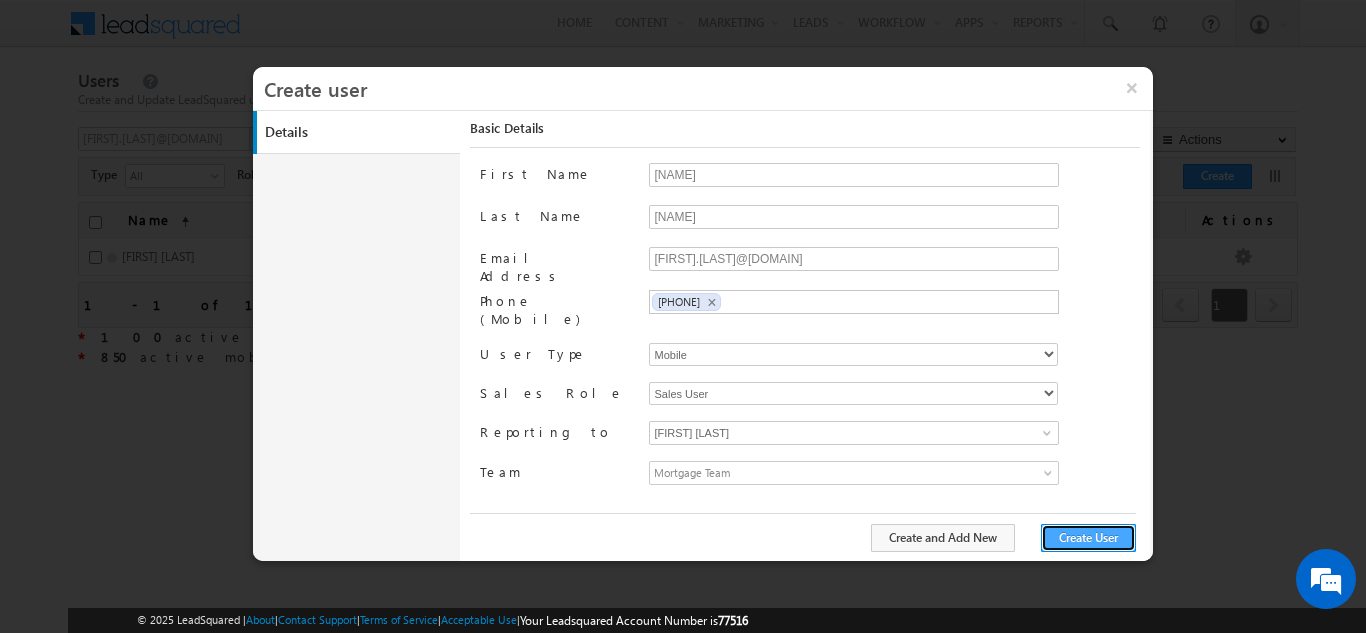 click on "Create User" at bounding box center [1088, 538] 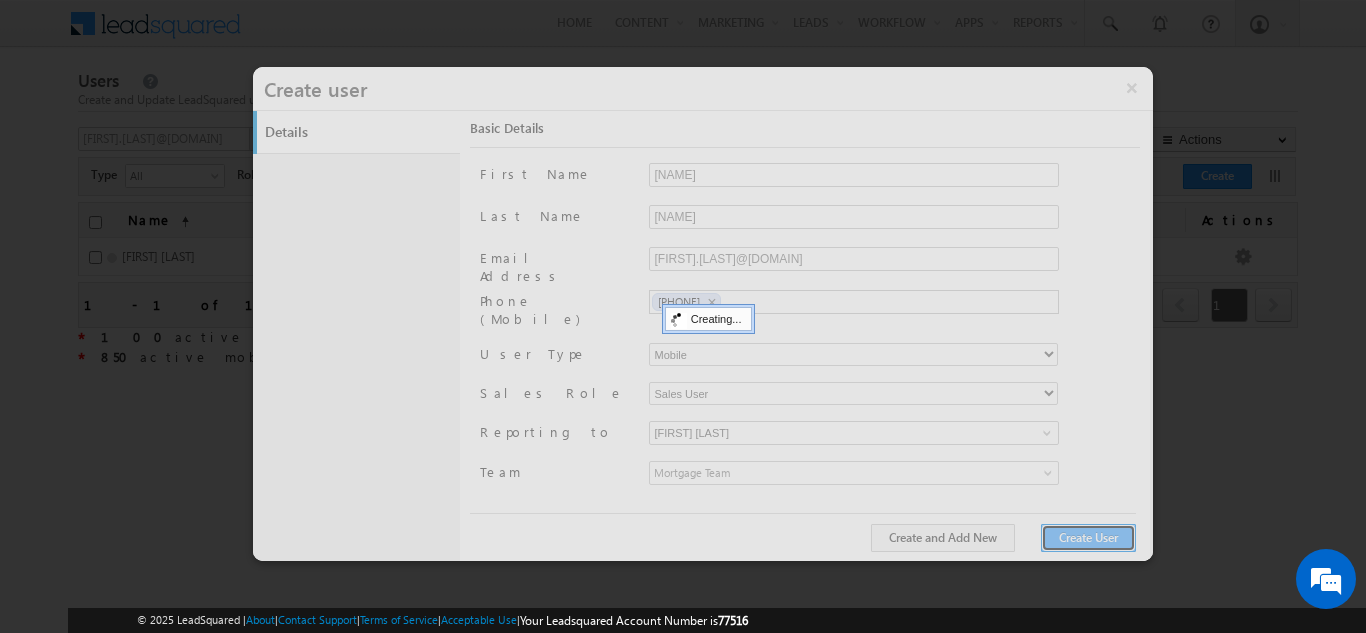 type 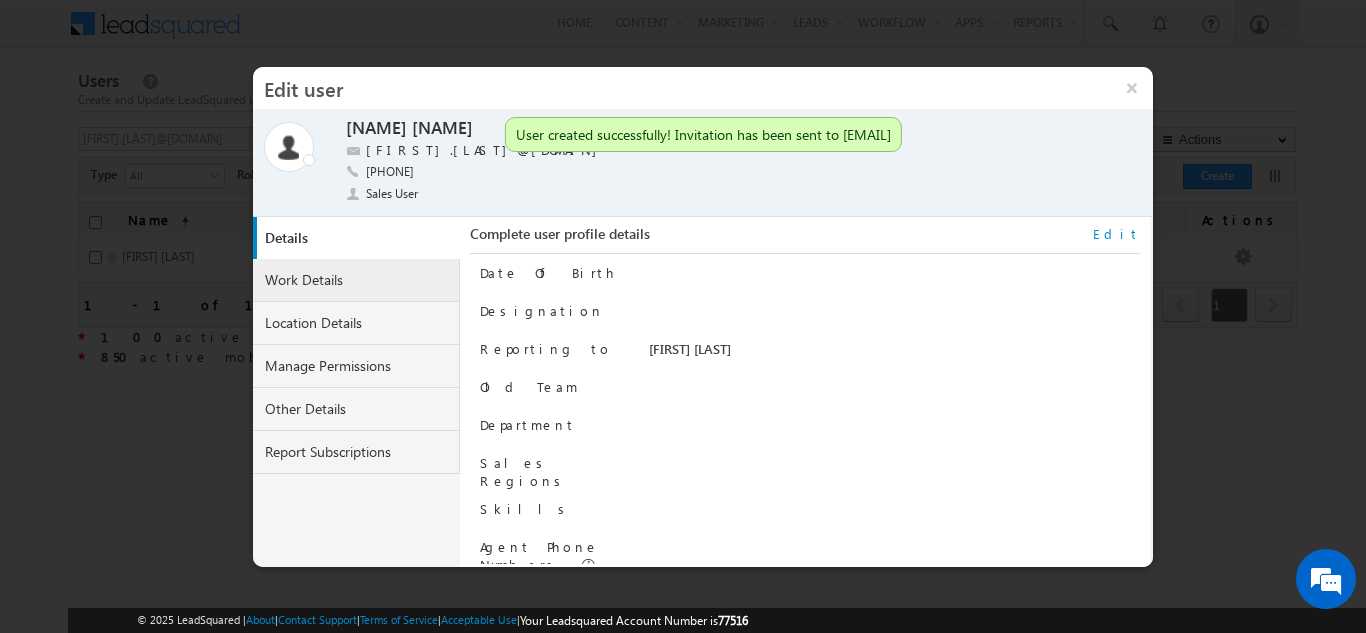 click on "Work Details" at bounding box center [357, 280] 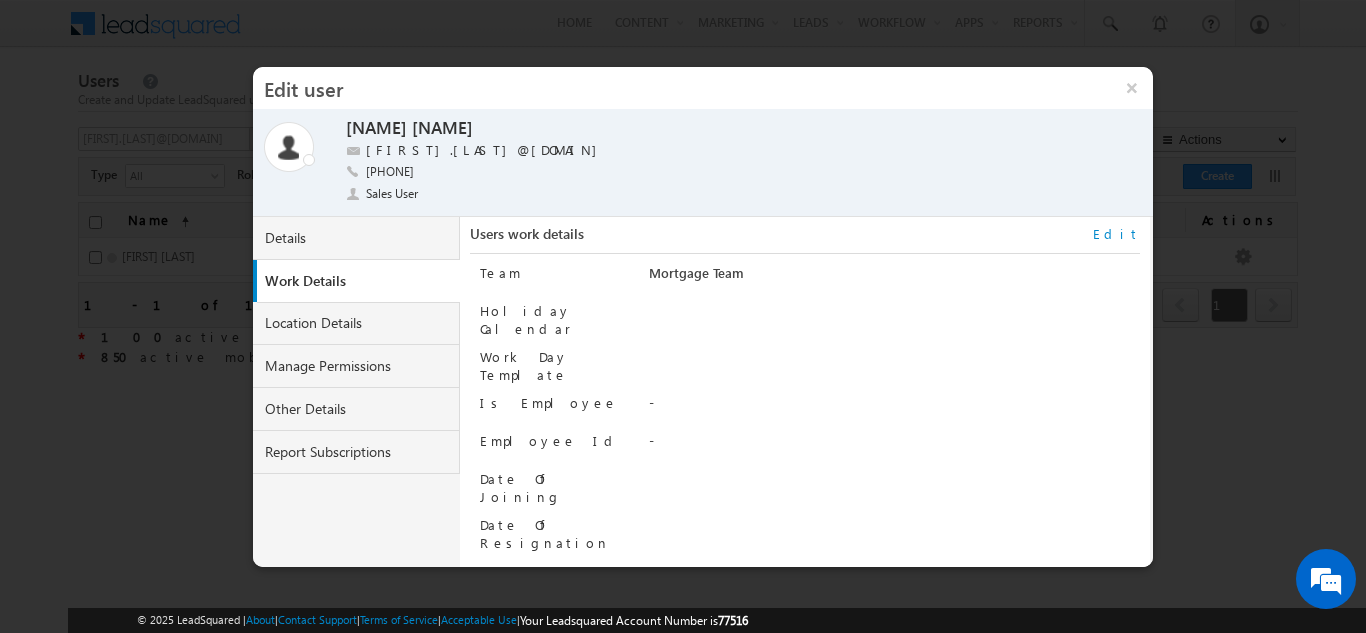 click on "Users work details
Edit" at bounding box center (804, 239) 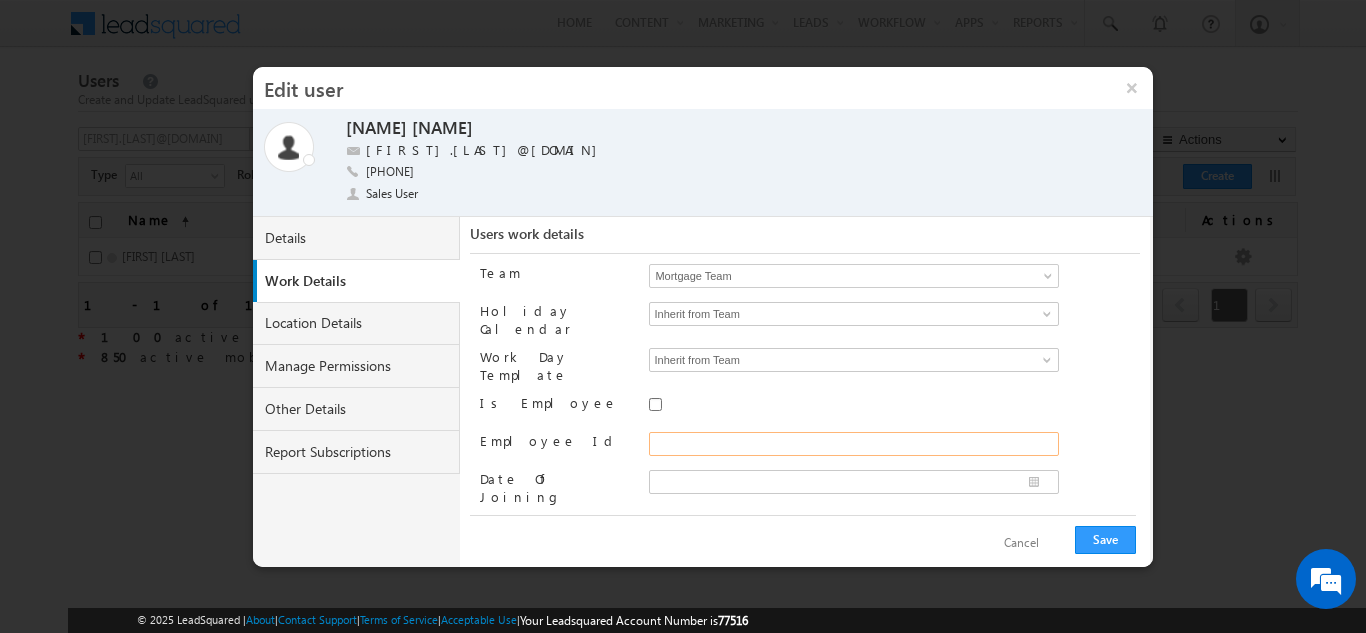 click on "Employee Id" at bounding box center (854, 444) 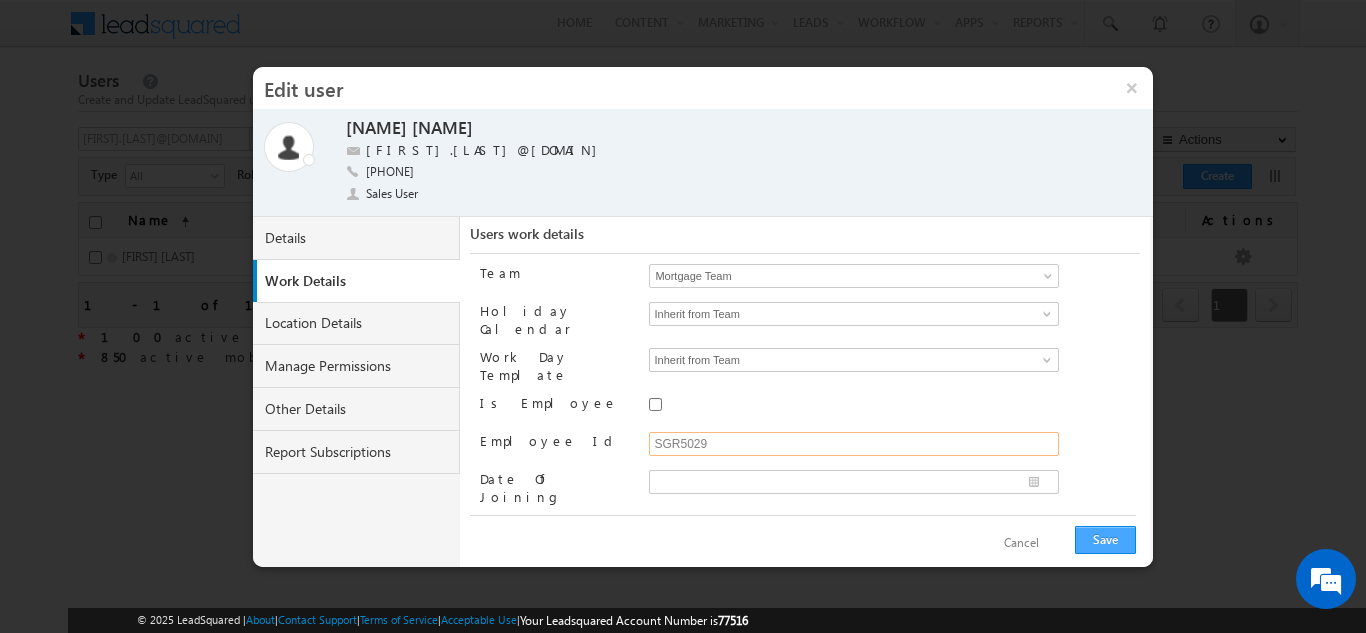 type on "SGR5029" 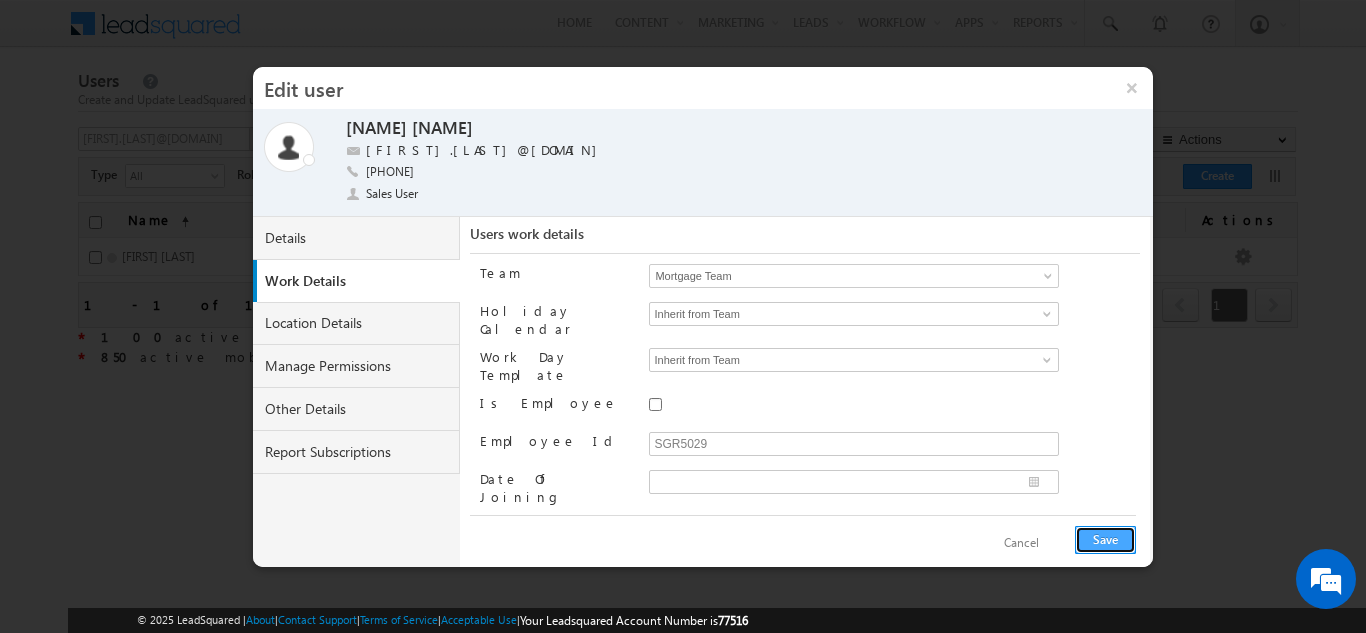 click on "Save" at bounding box center [1105, 540] 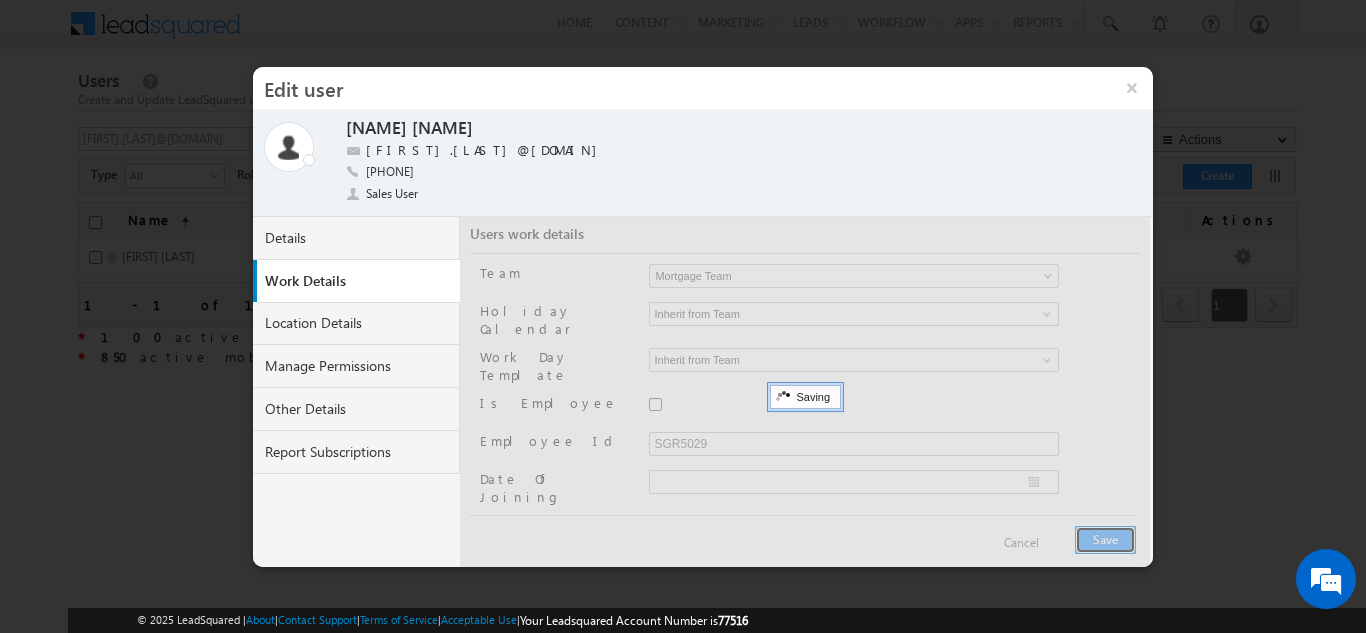 type 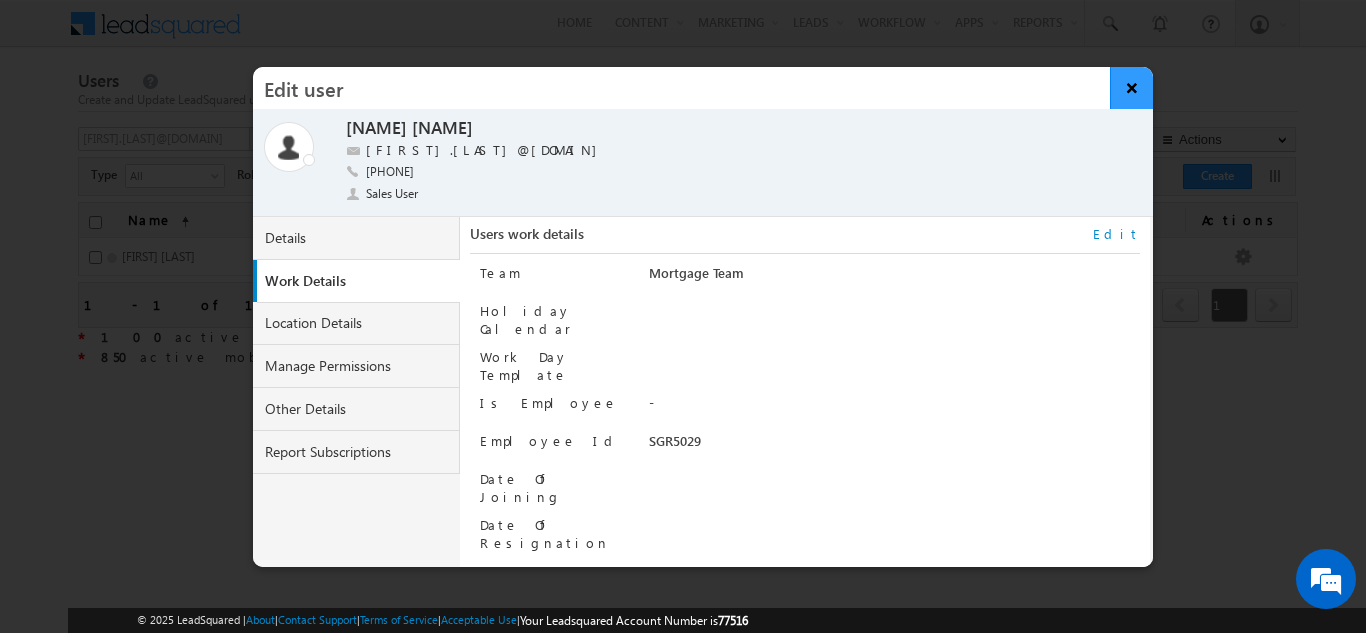 click on "×" at bounding box center [1131, 88] 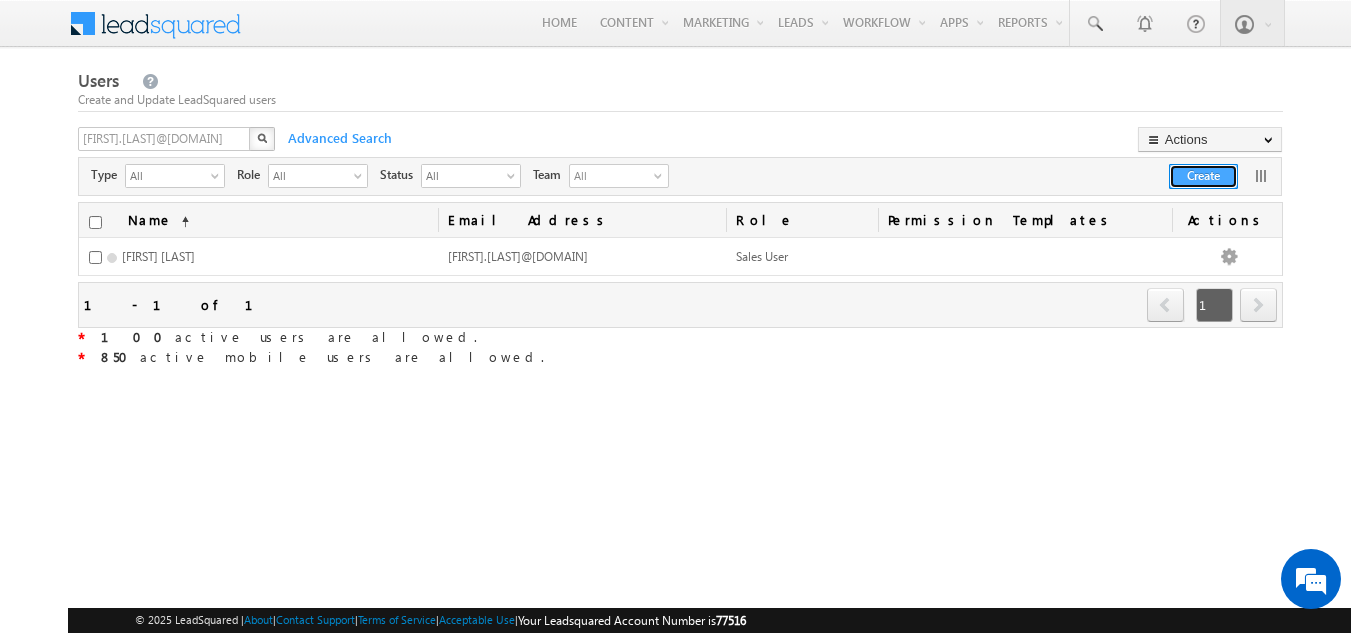 click on "Create" at bounding box center (1203, 176) 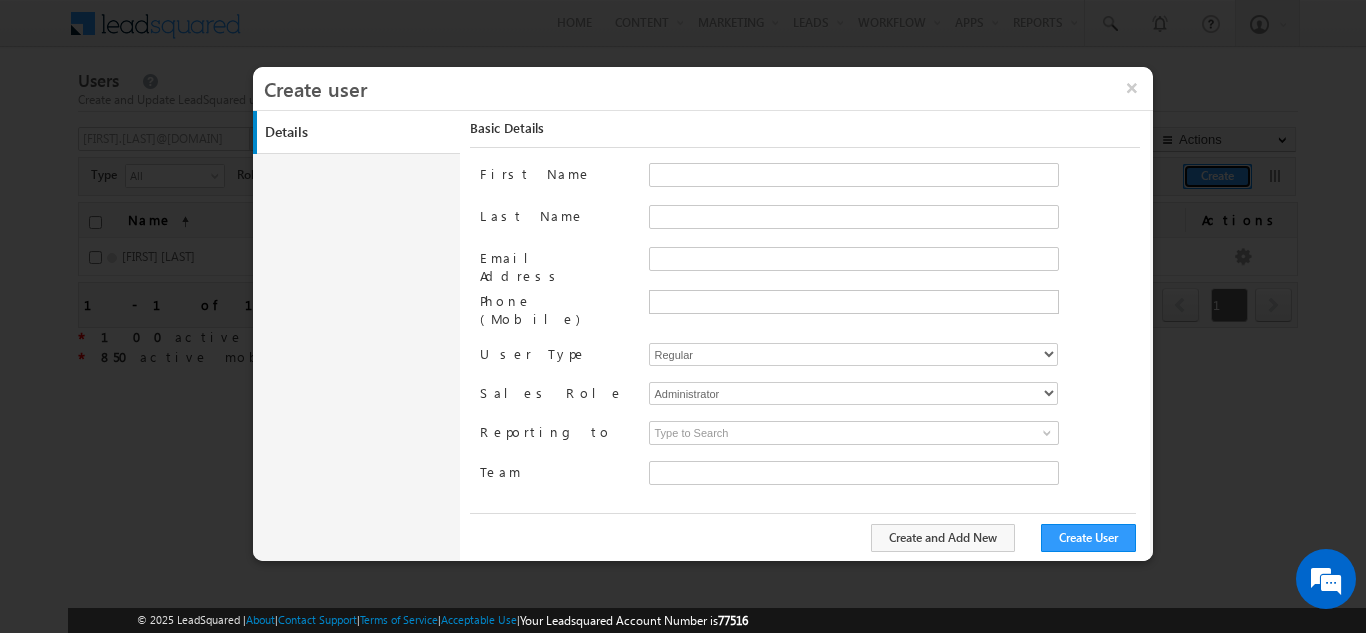 type on "30e6ca1a-2f90-11ef-b6b6-021c14776133" 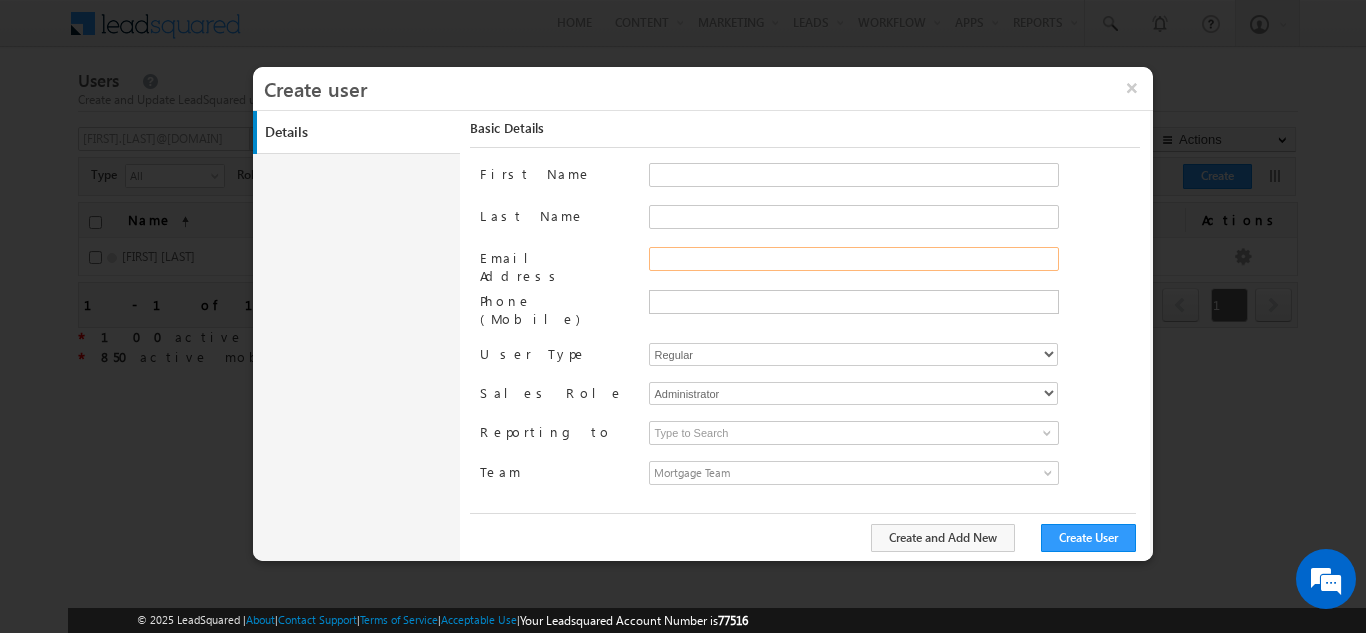 paste on "[EMAIL]" 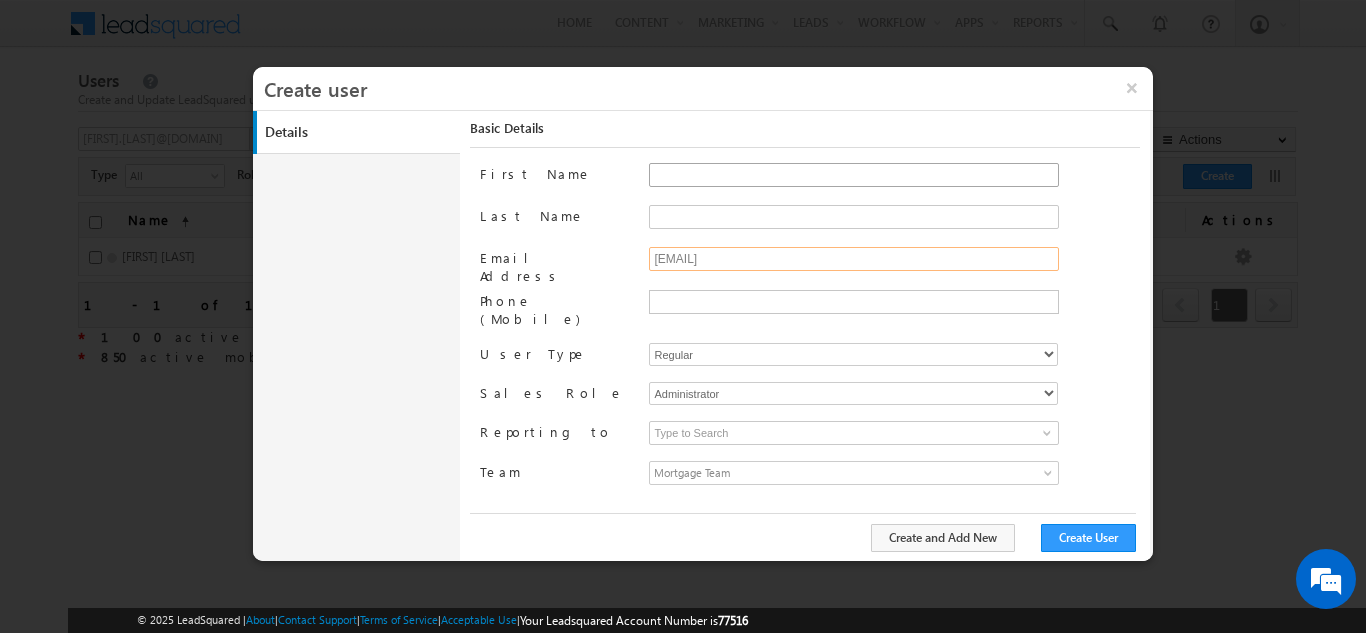 type on "[EMAIL]" 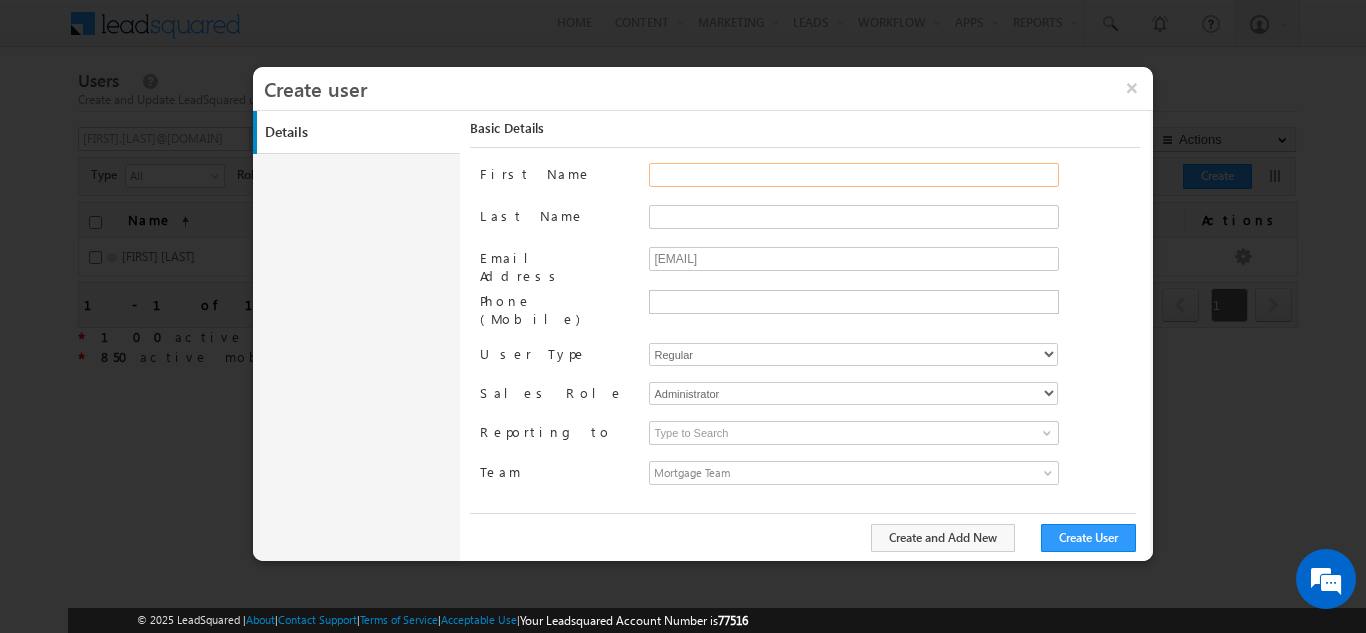click on "First Name" at bounding box center (854, 175) 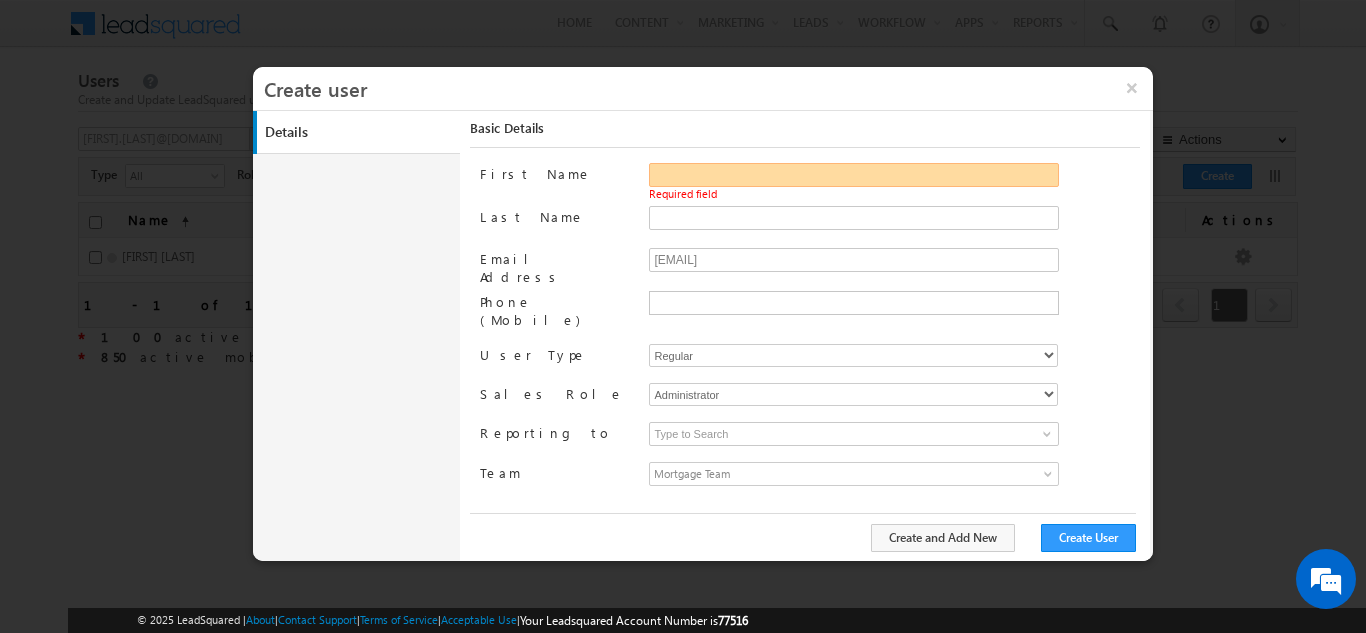 paste on "[FIRST] [MIDDLE] [LAST]" 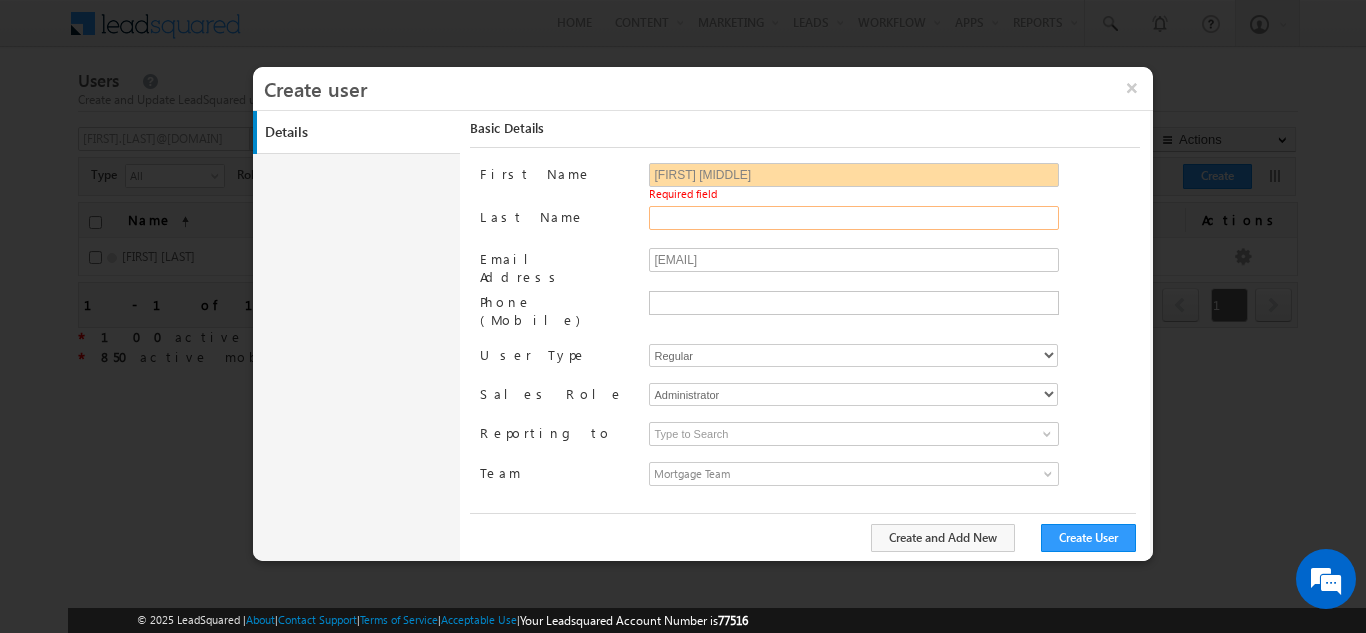 type on "[FIRST] [MIDDLE]" 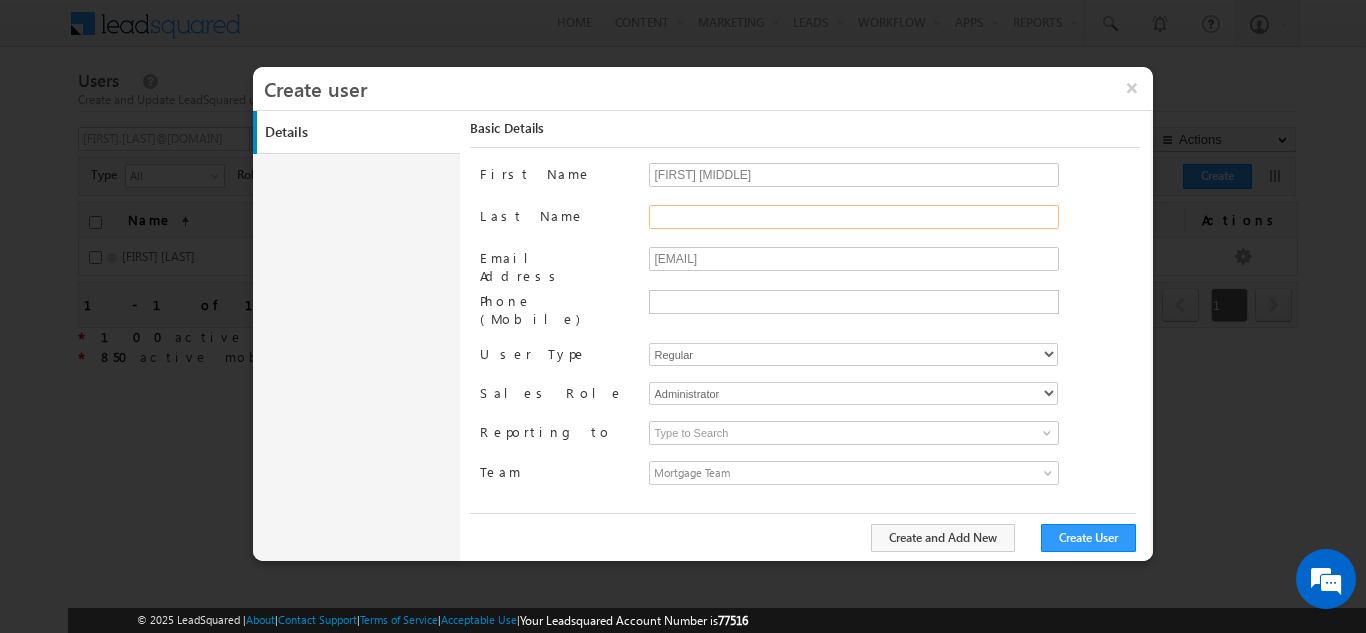 paste on "[LAST]" 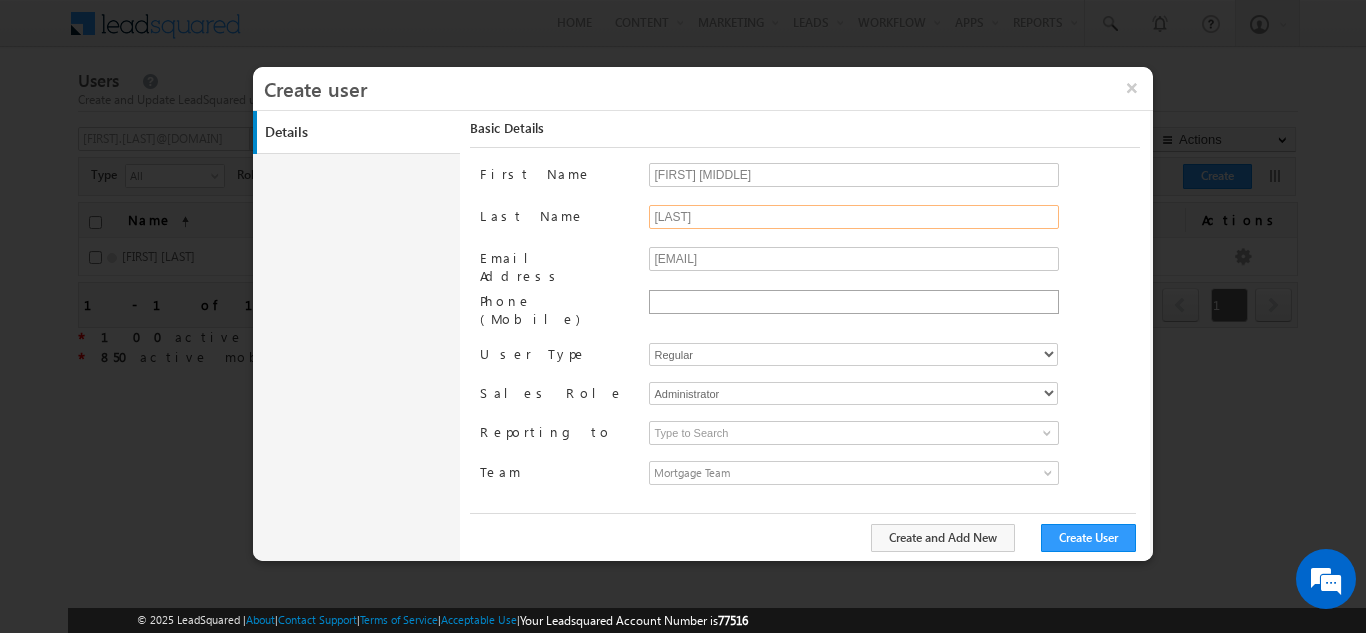 type on "[LAST]" 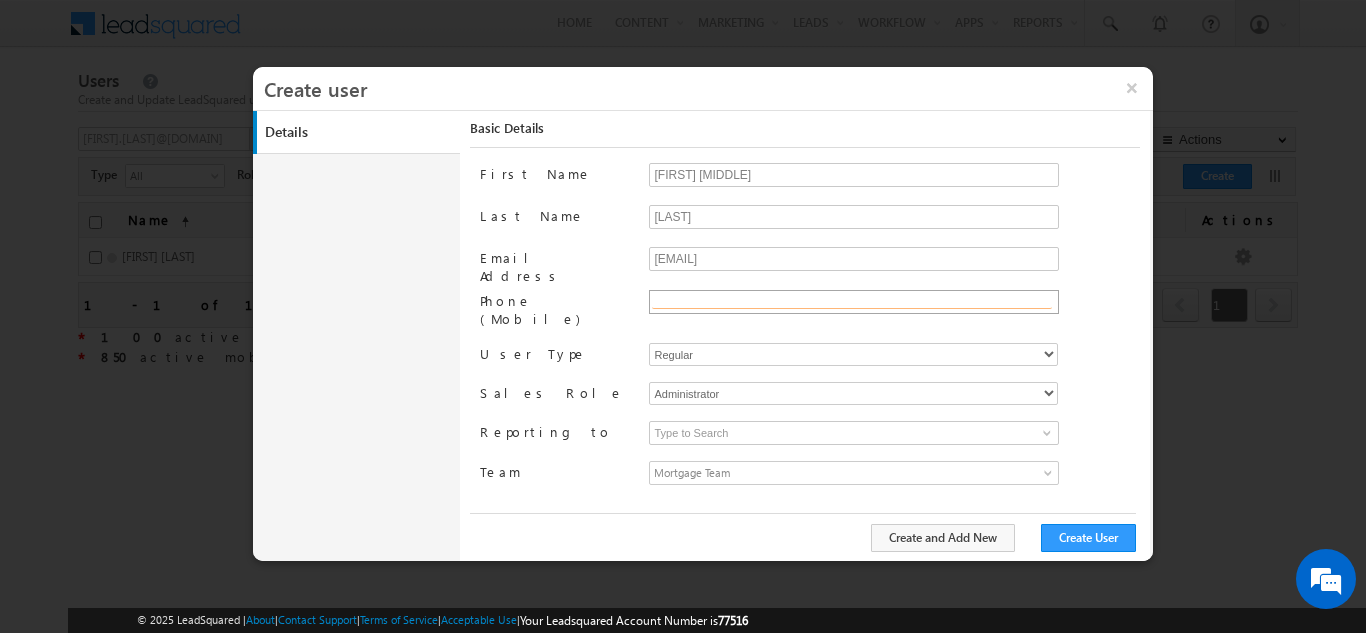 click at bounding box center (852, 301) 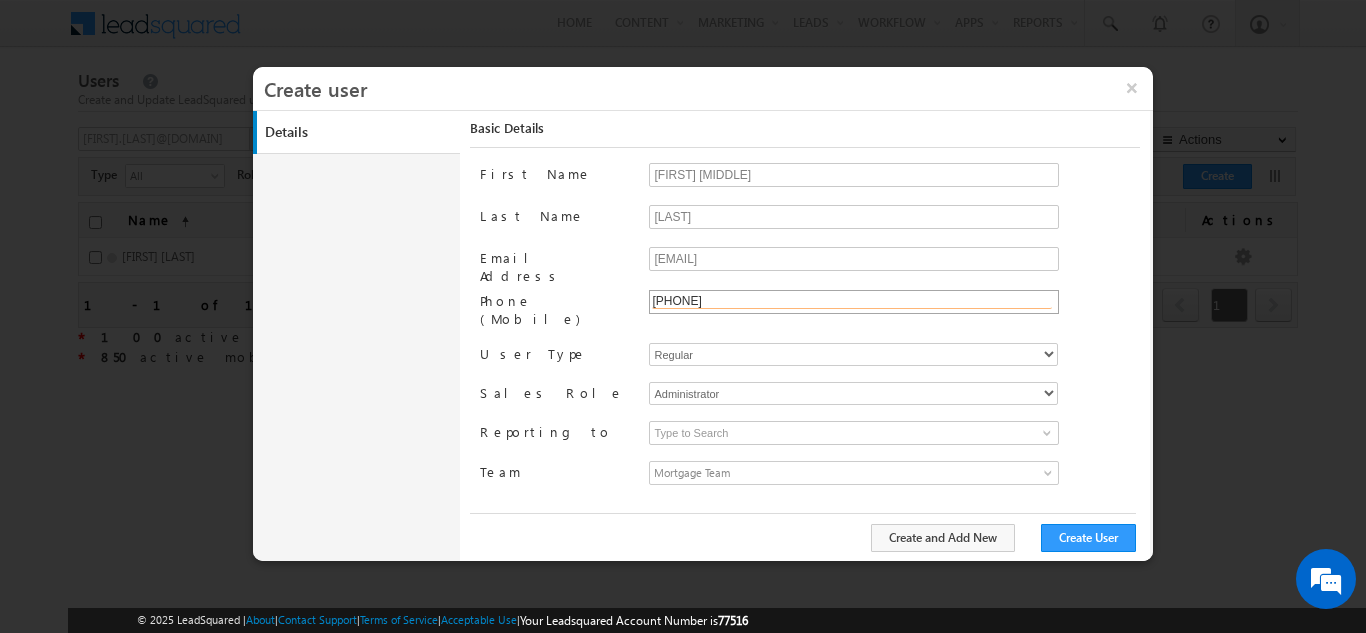 paste on "[PHONE]" 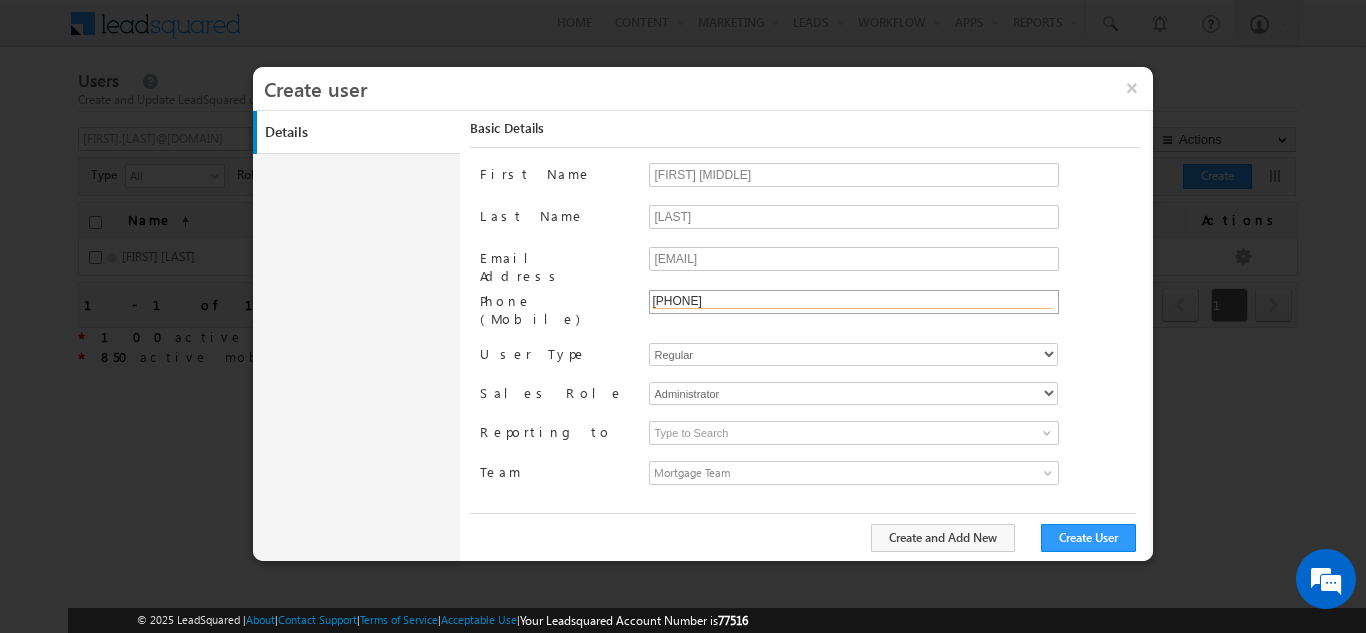 type on "[PHONE]" 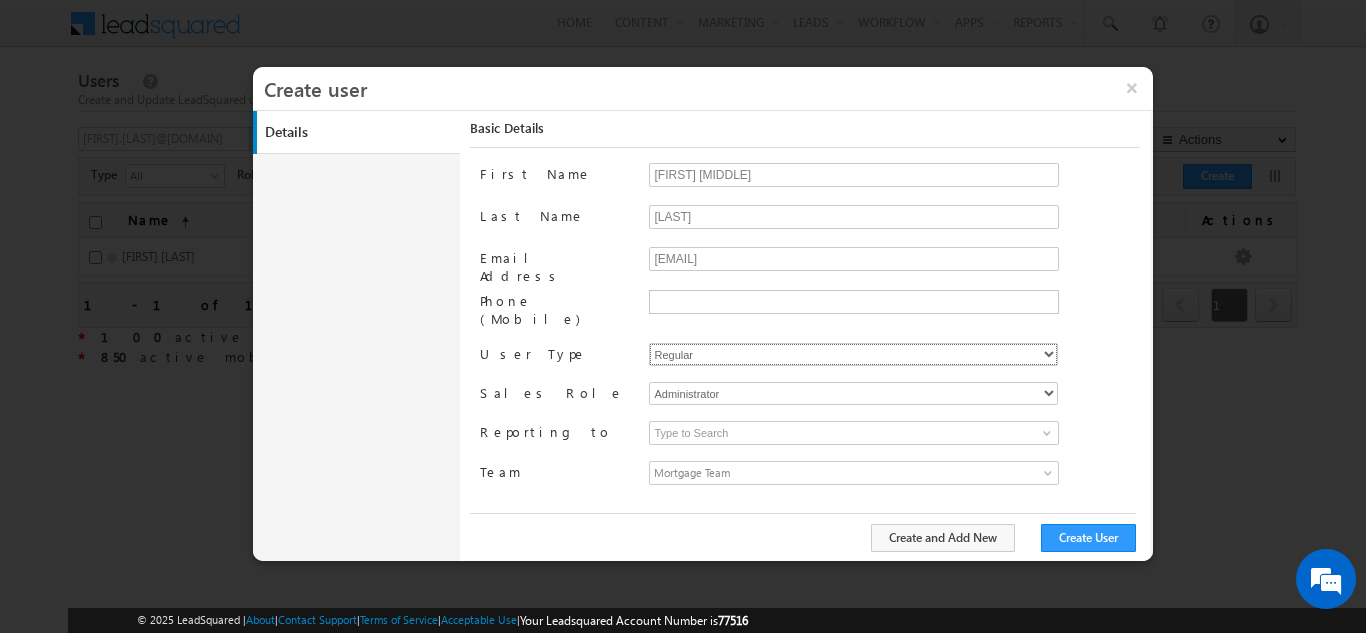 click on "Regular Mobile" at bounding box center (853, 354) 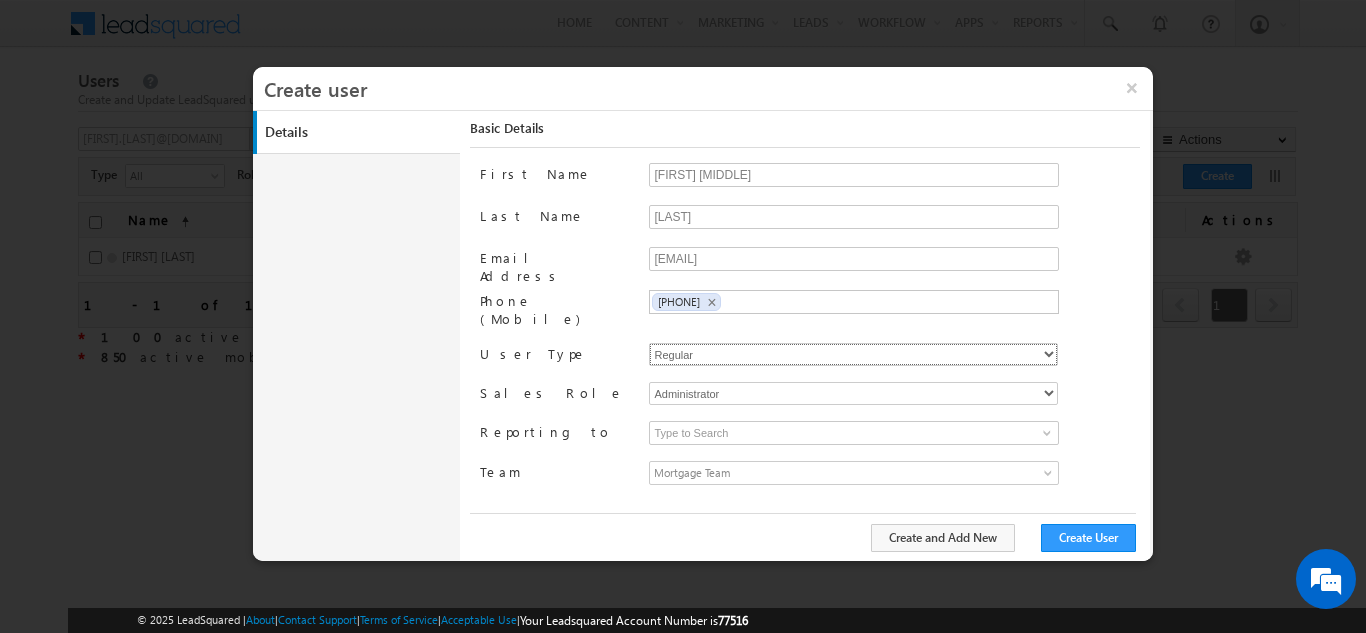 select on "1" 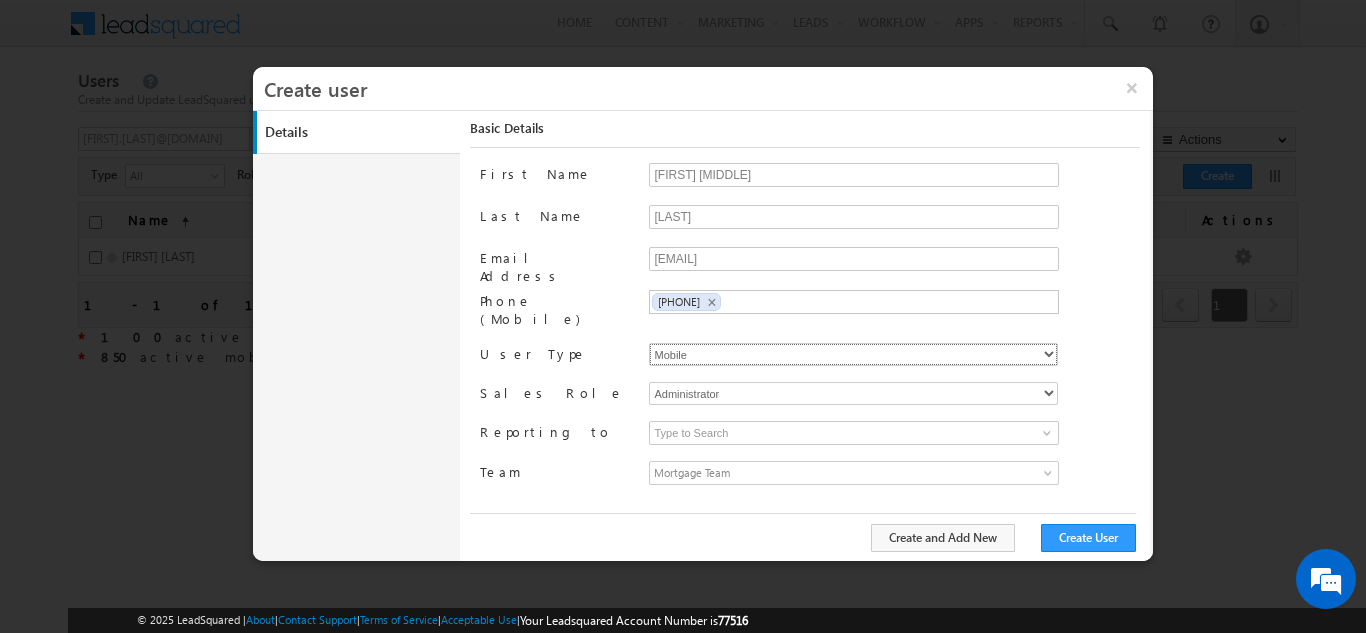 click on "Regular Mobile" at bounding box center (853, 354) 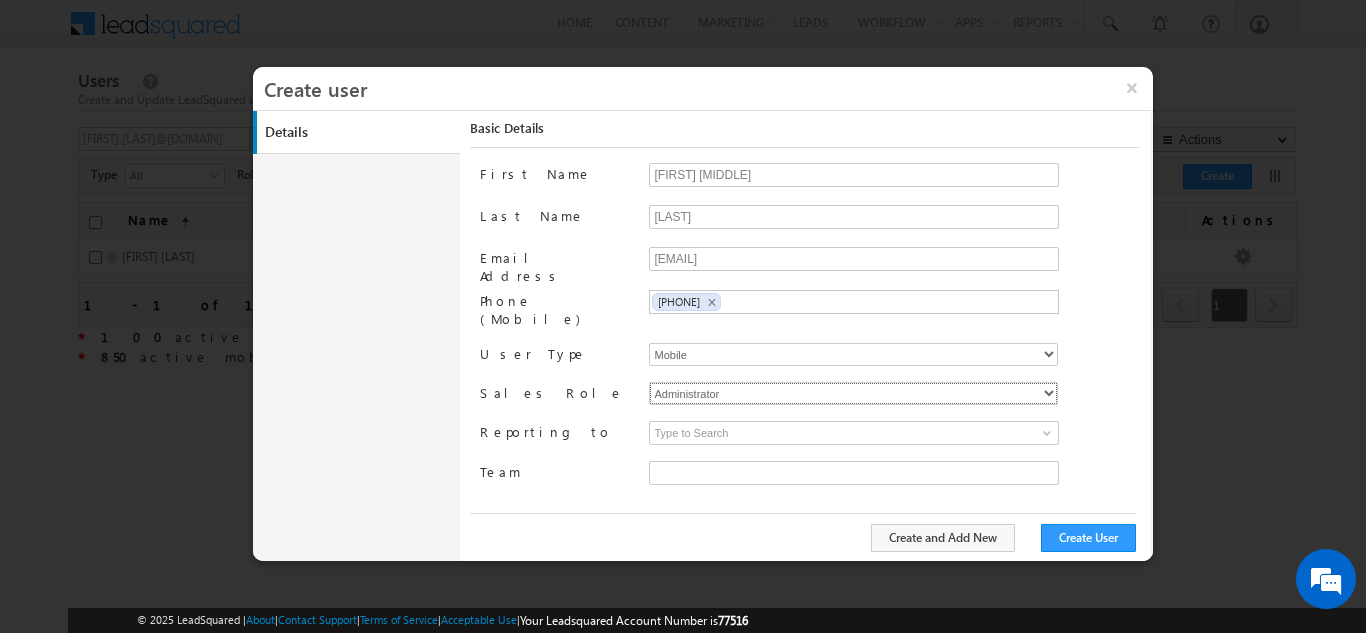 click on "Administrator Marketing User Sales Manager Sales User" at bounding box center (853, 393) 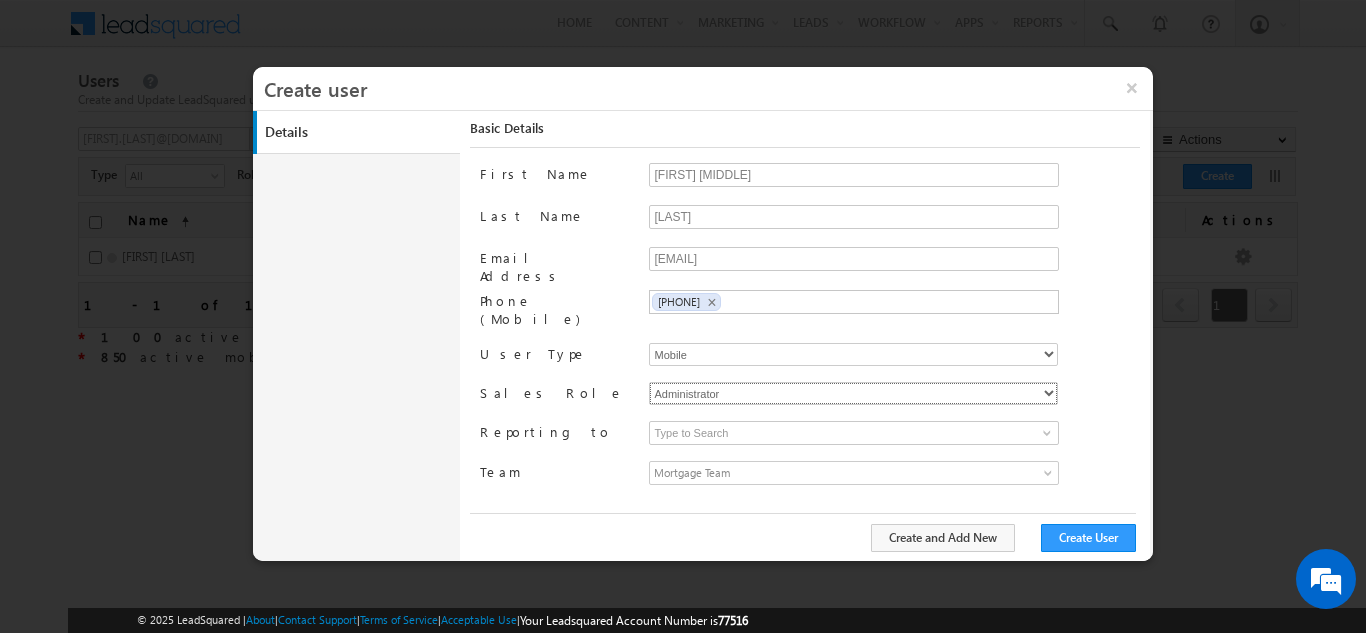 select on "Sales_User" 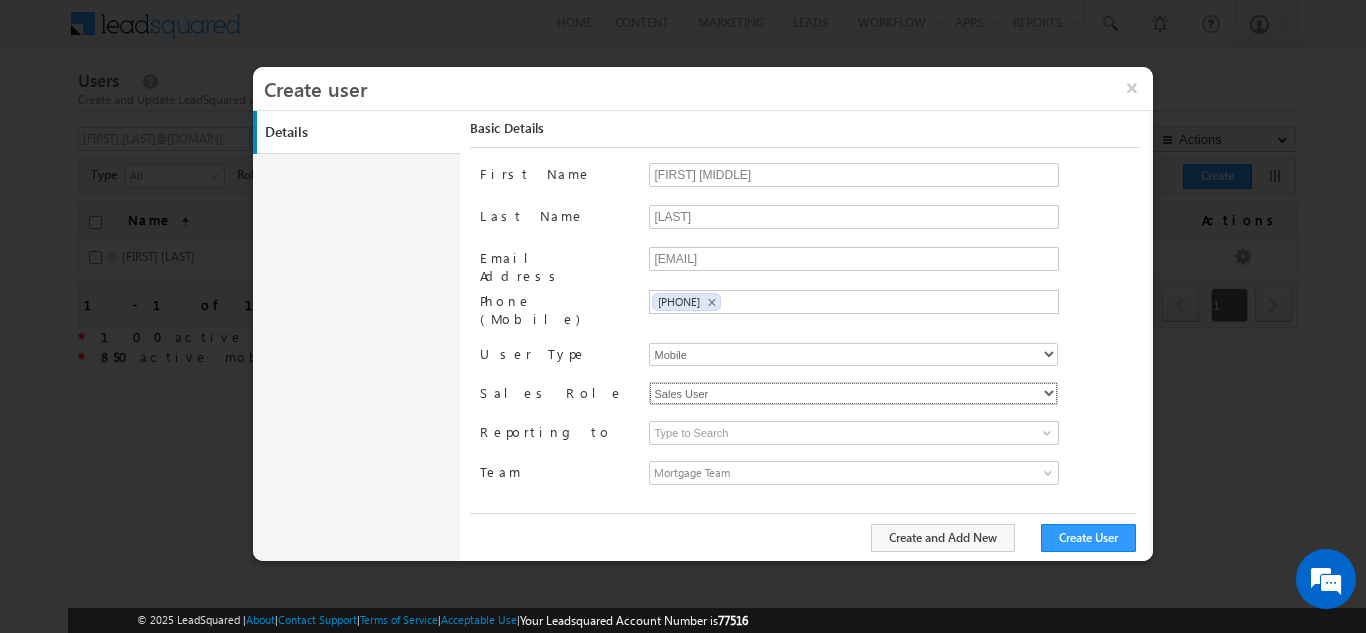 click on "Administrator Marketing User Sales Manager Sales User" at bounding box center [853, 393] 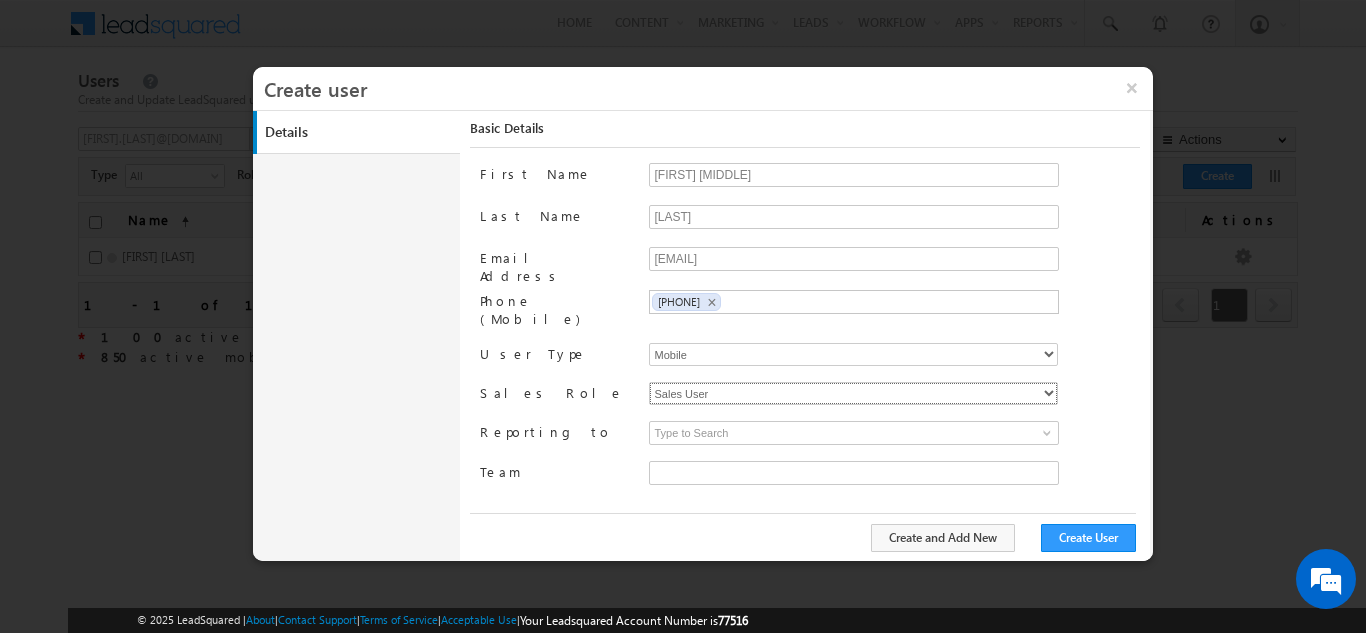 type on "30e6ca1a-2f90-11ef-b6b6-021c14776133" 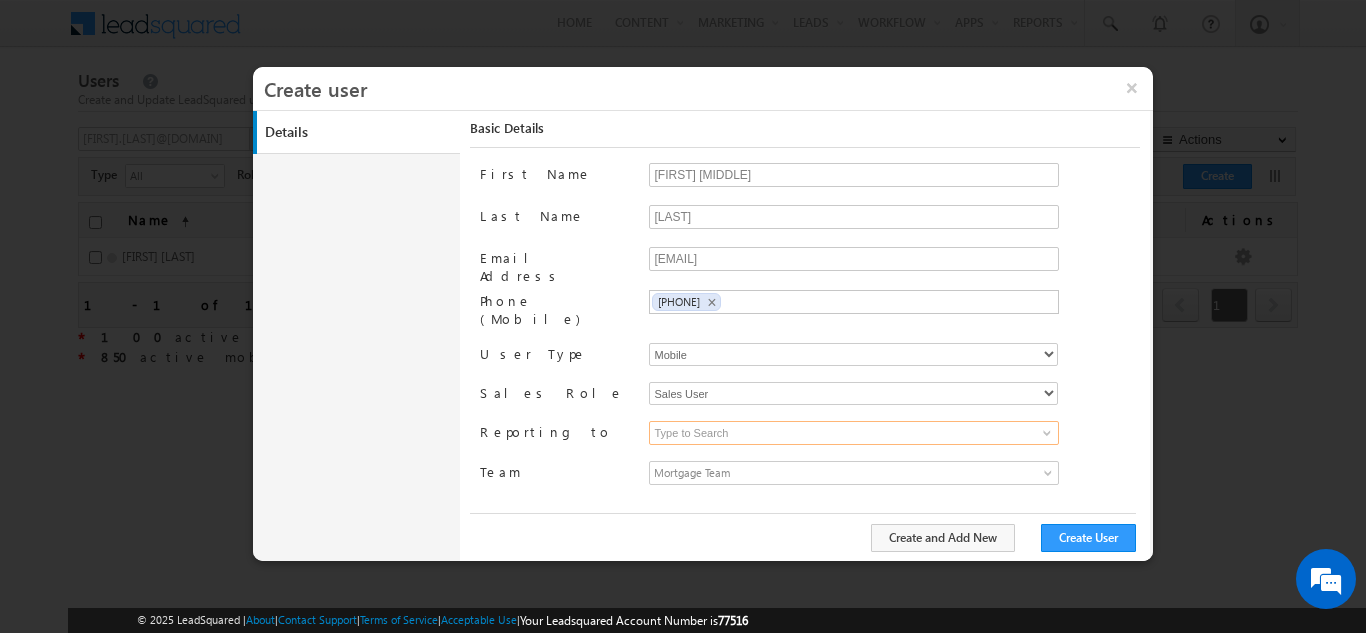 click at bounding box center [854, 433] 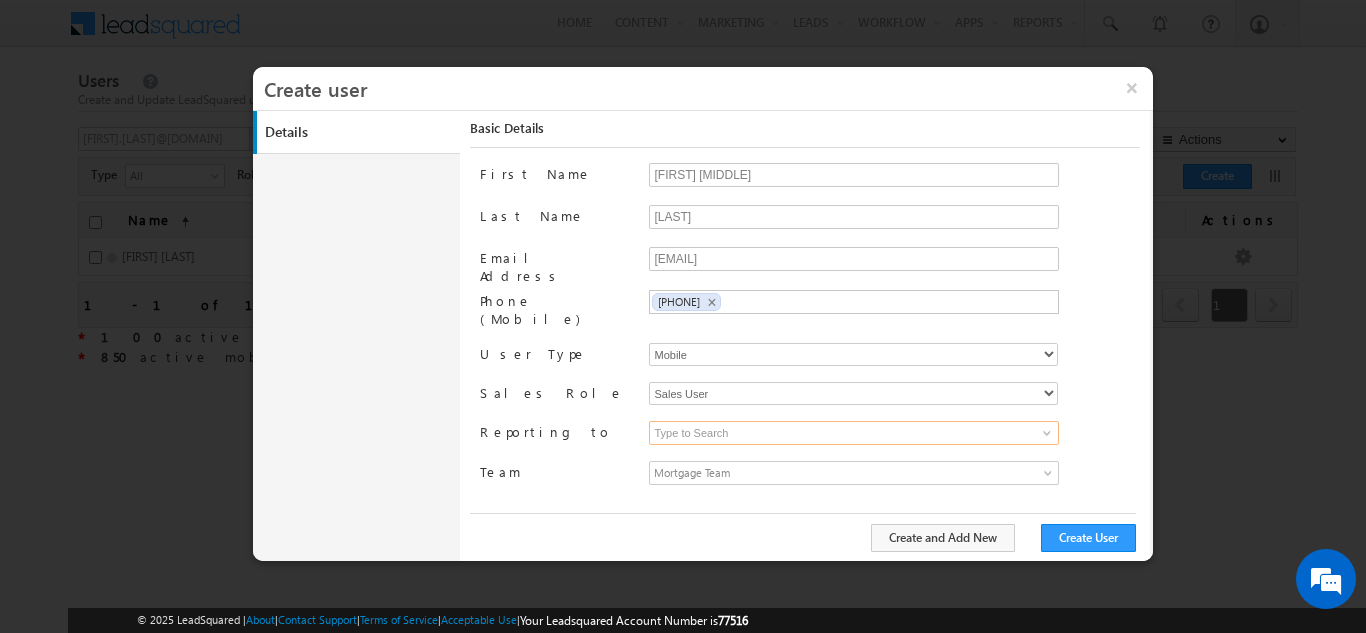 paste on "[FIRST] [LAST]" 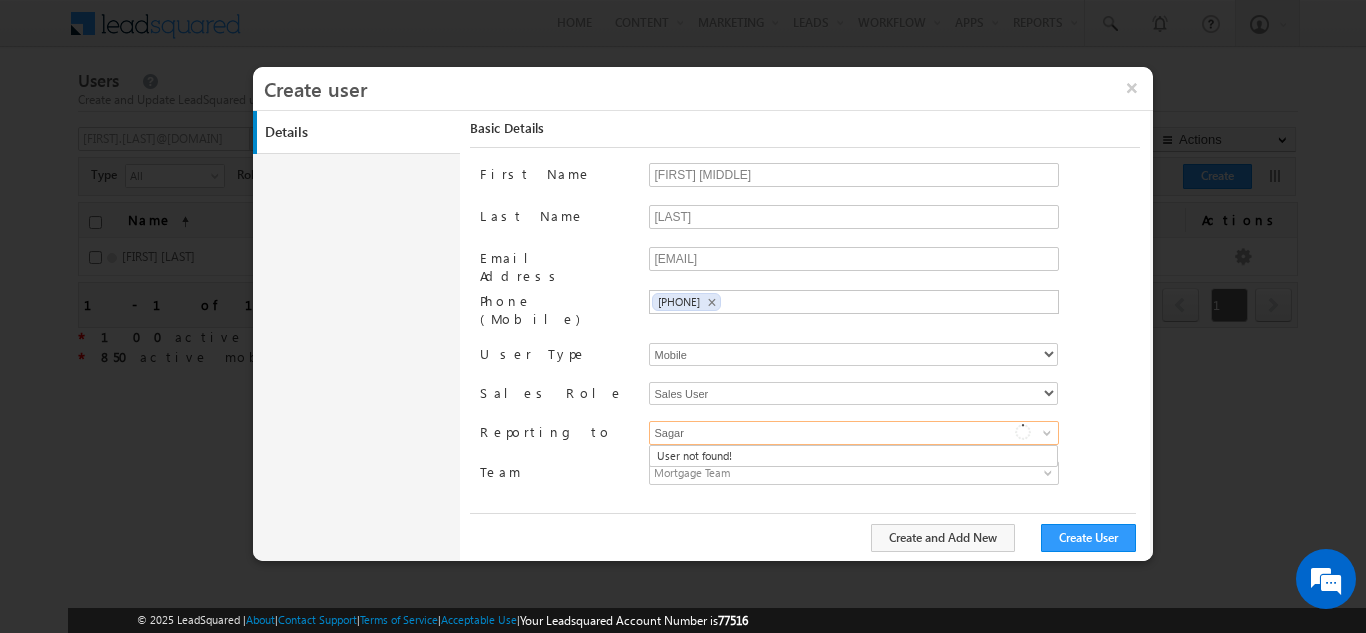 type on "Sagar" 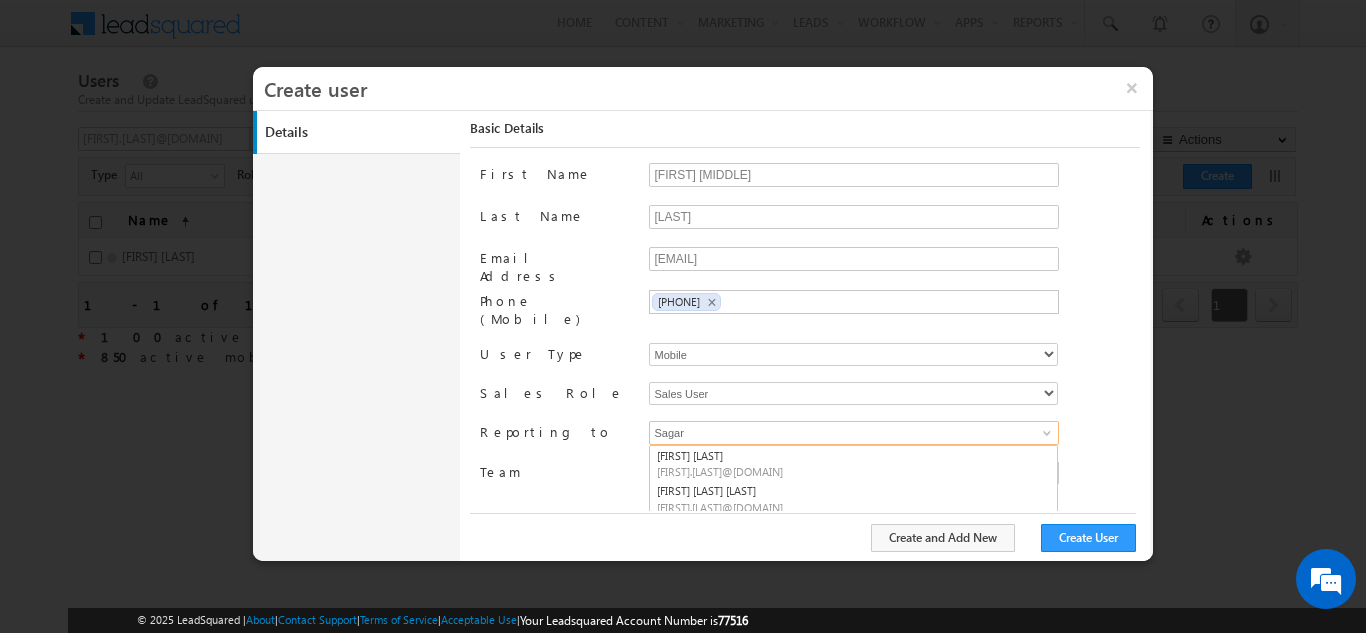 type 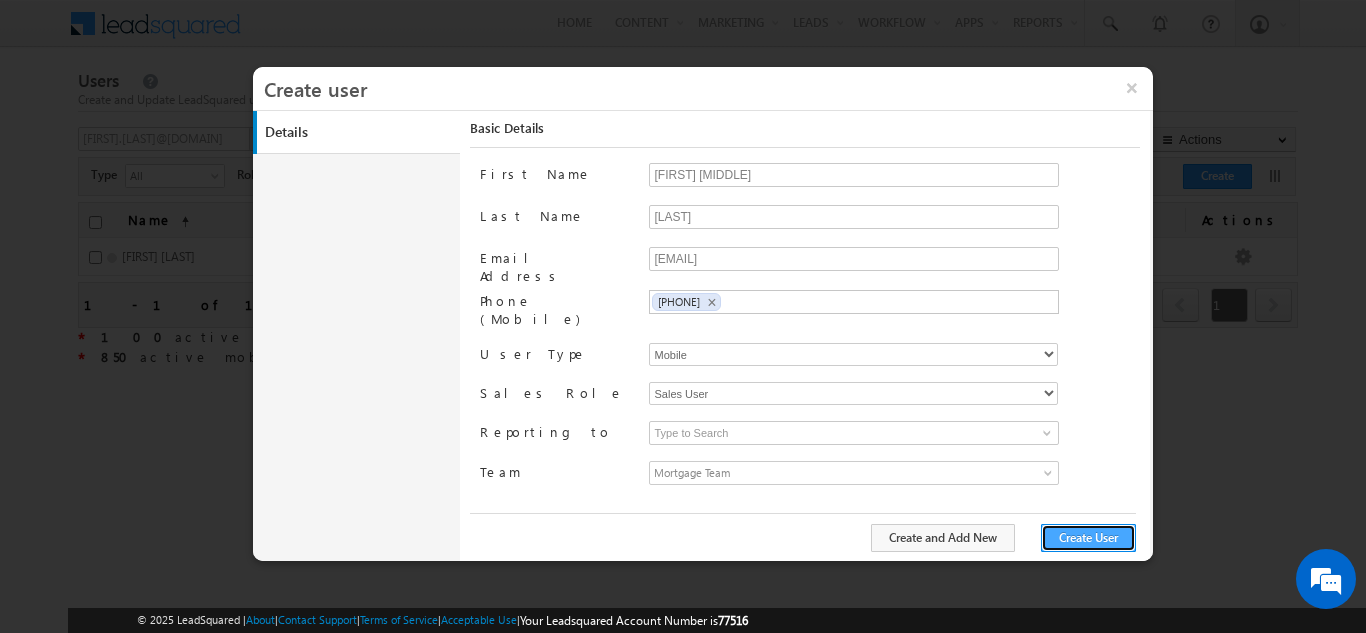click on "Create User" at bounding box center (1088, 538) 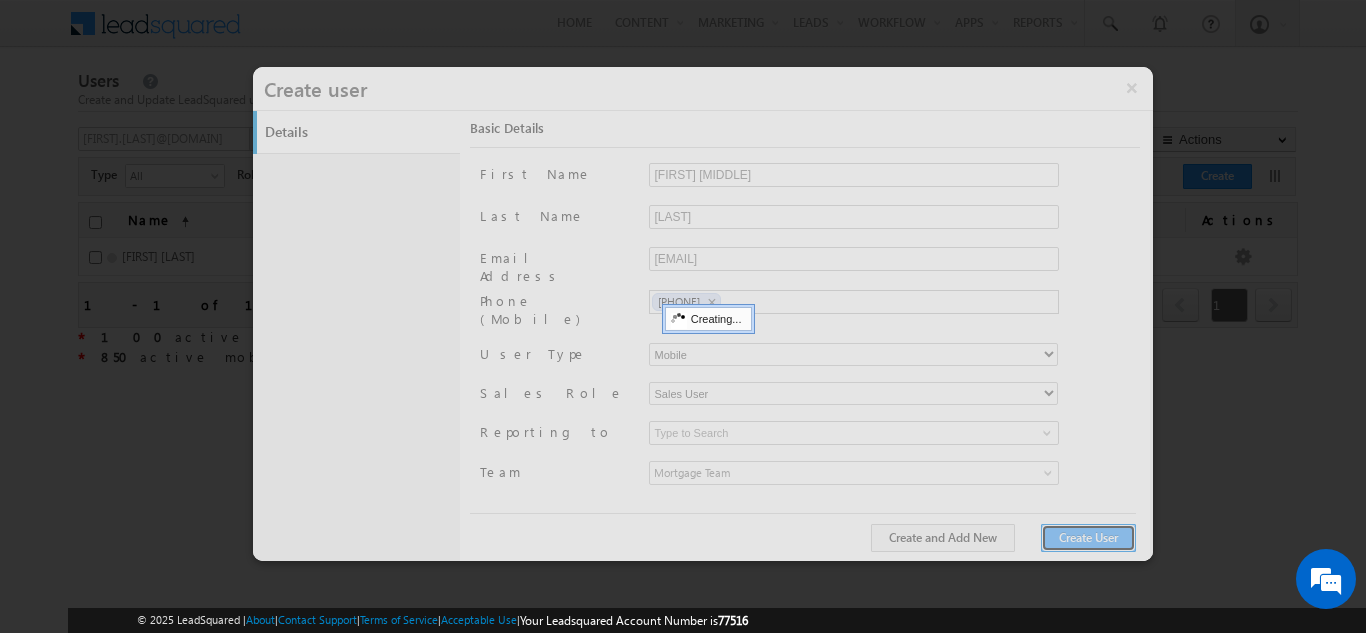 type 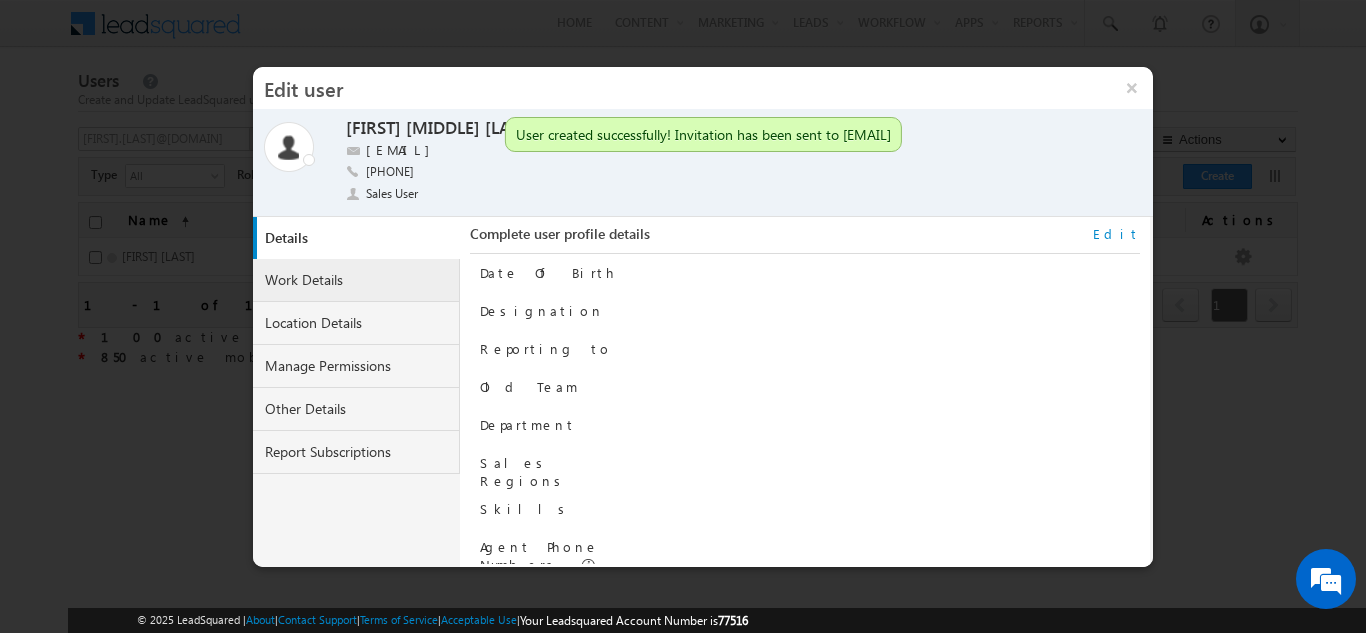 click on "Work Details" at bounding box center (357, 280) 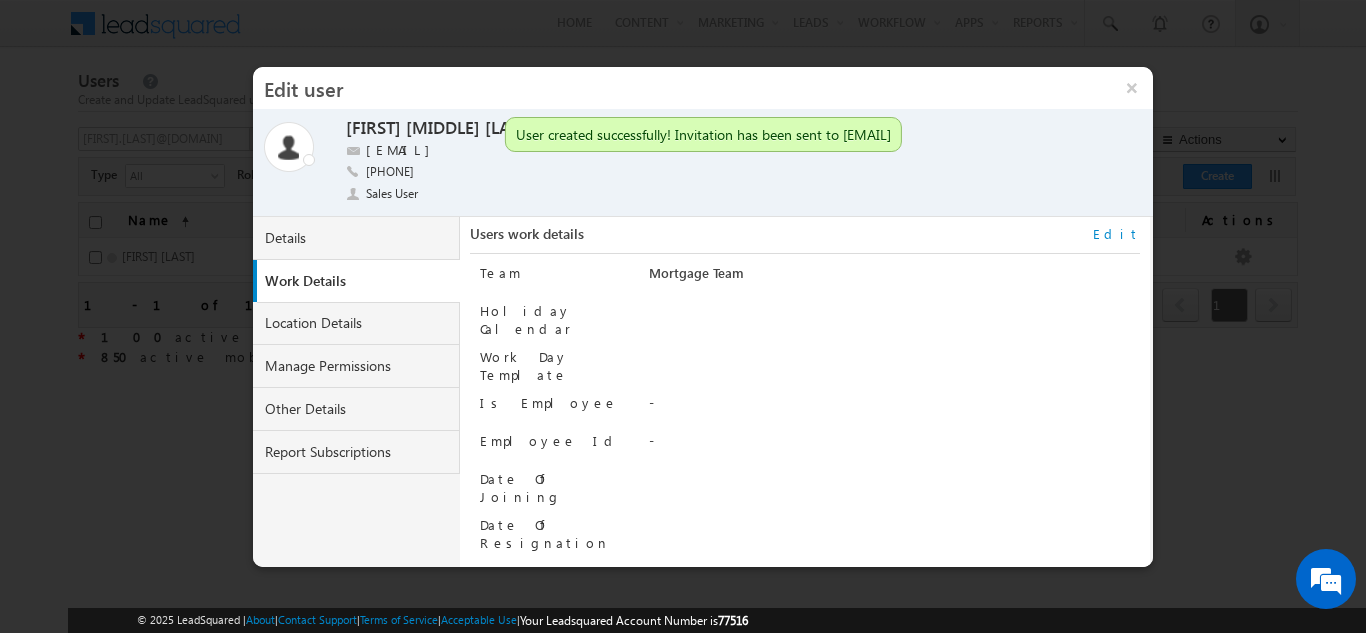 click on "Edit" at bounding box center (1116, 234) 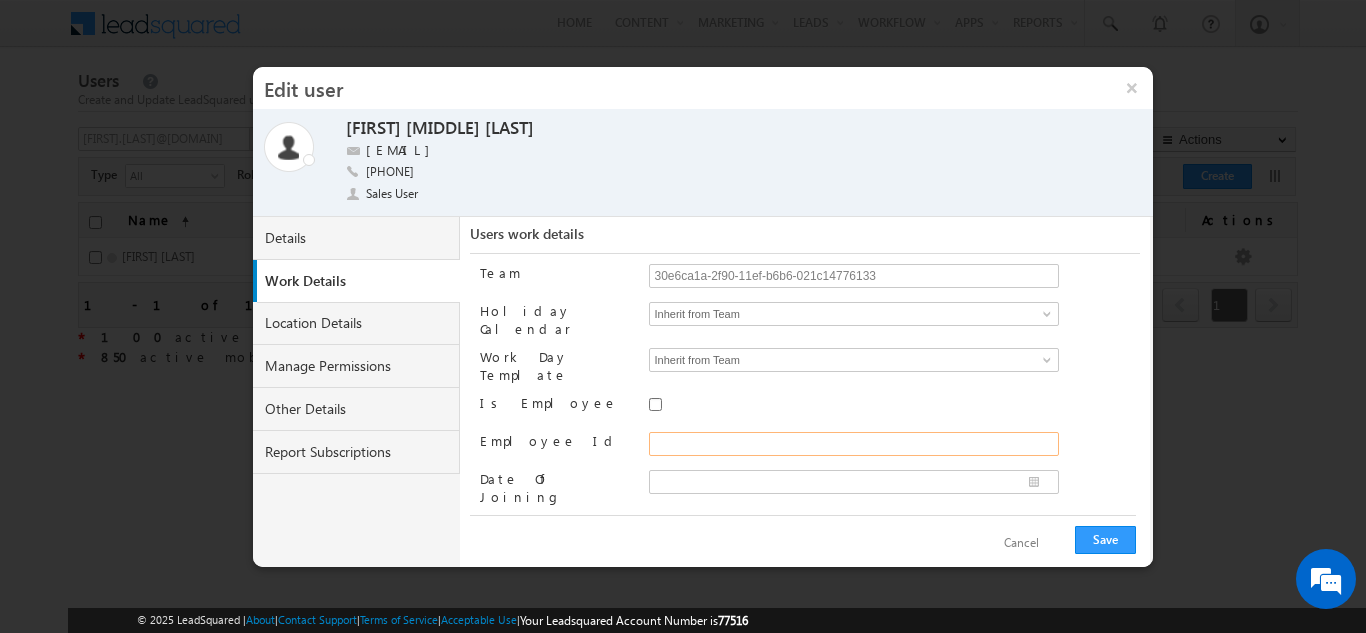 click on "Employee Id" at bounding box center (854, 444) 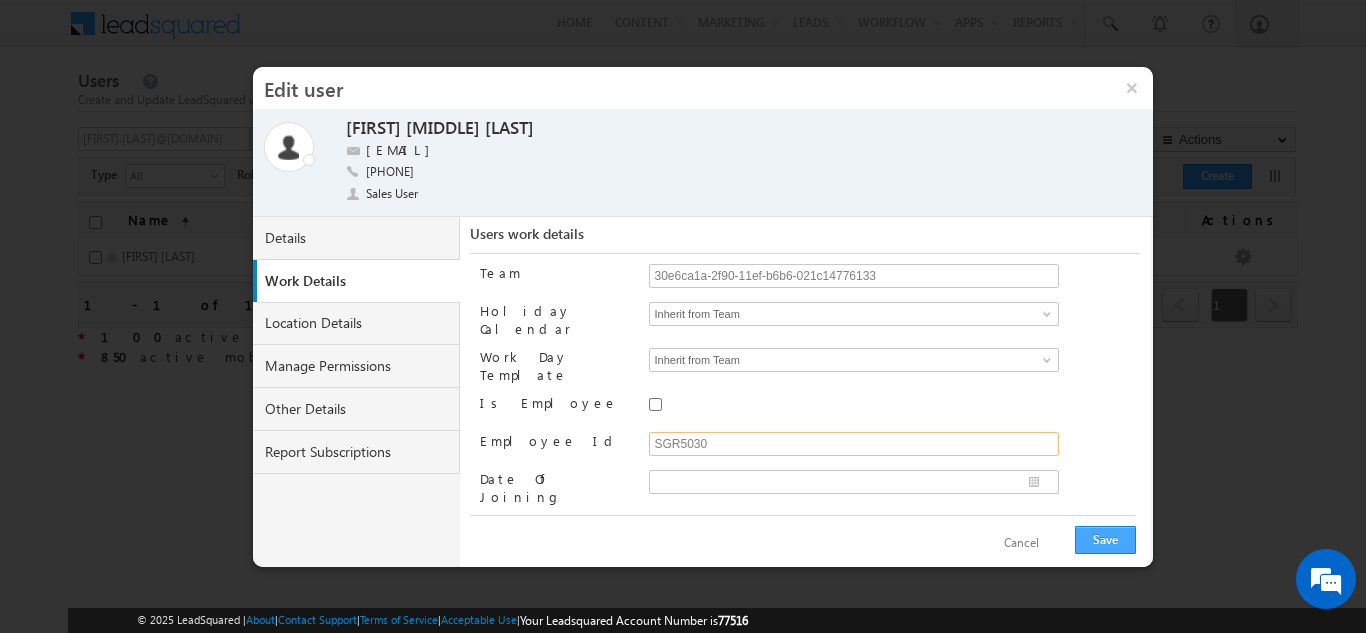 type on "SGR5030" 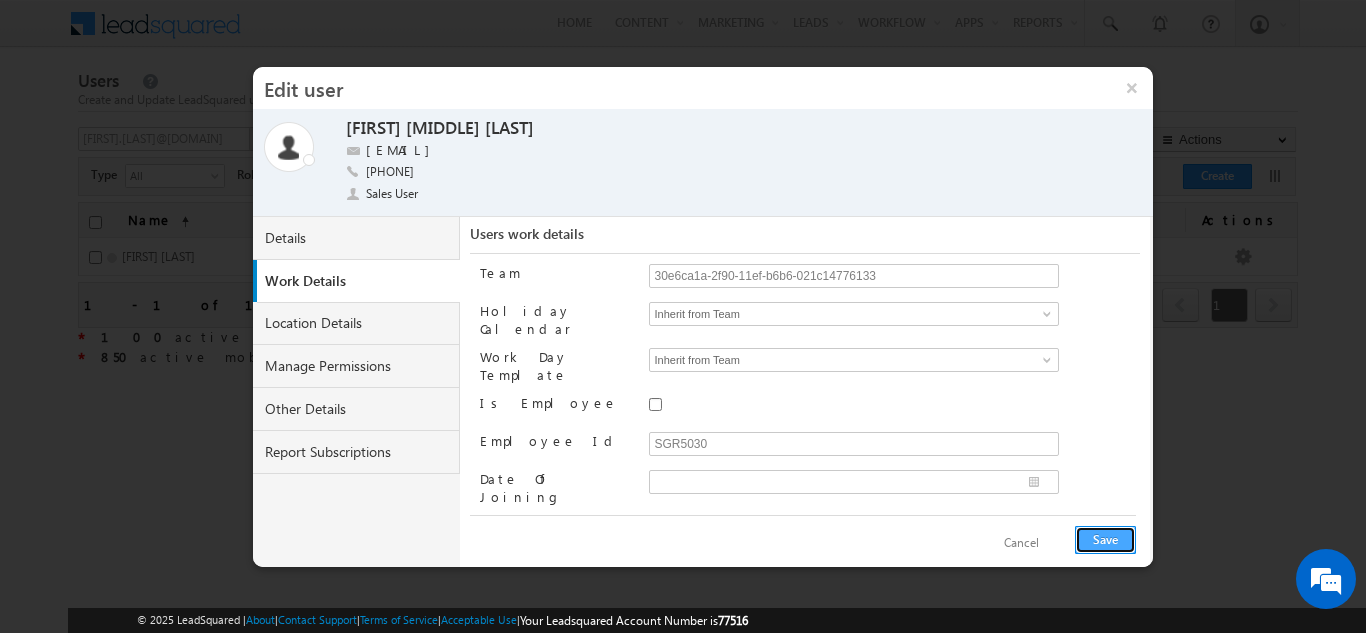 click on "Save" at bounding box center [1105, 540] 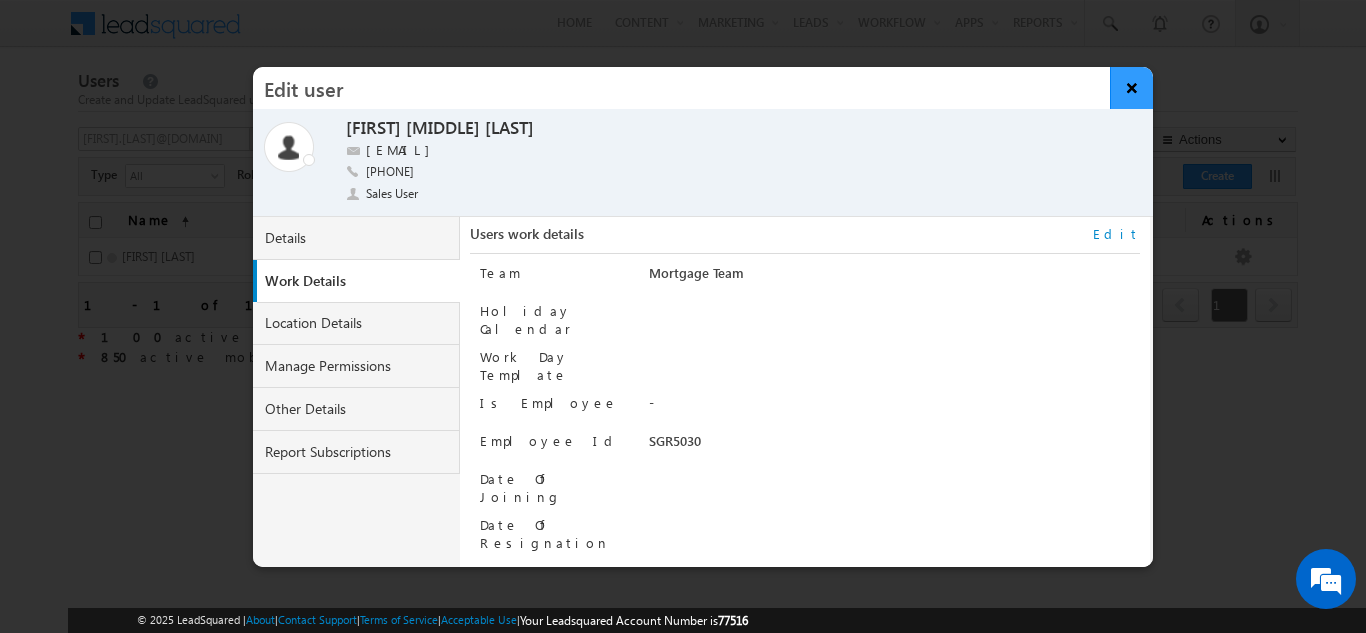 click on "×" at bounding box center (1131, 88) 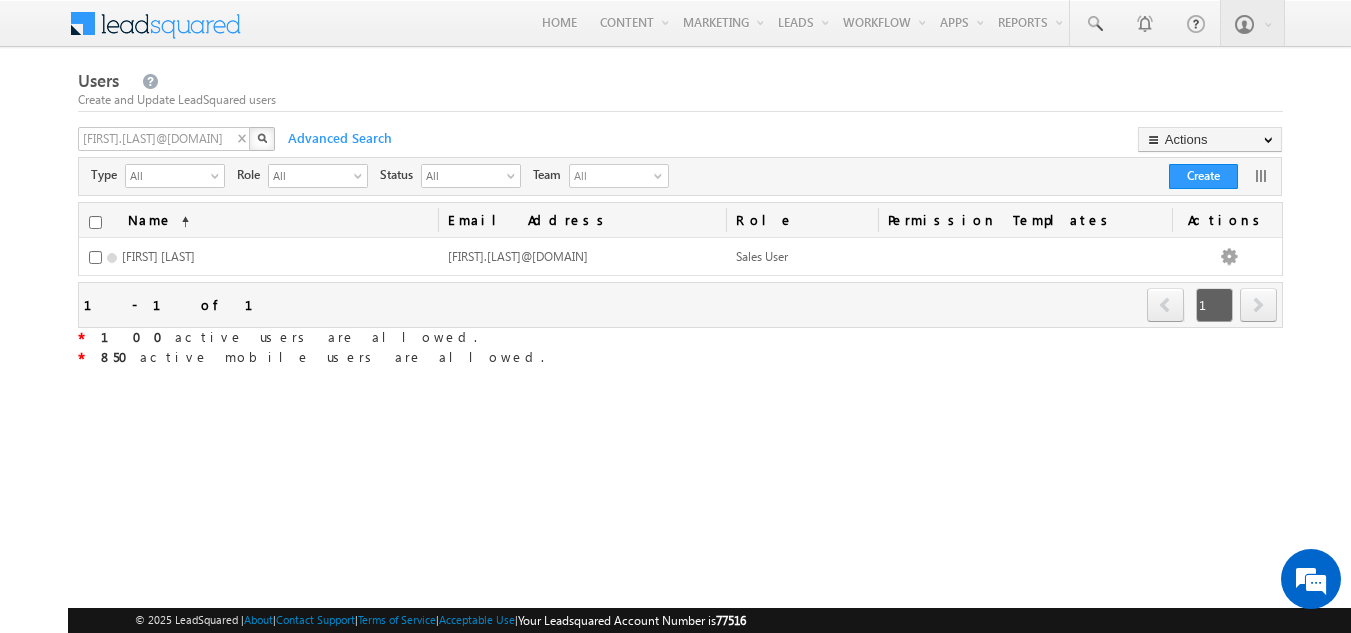 type 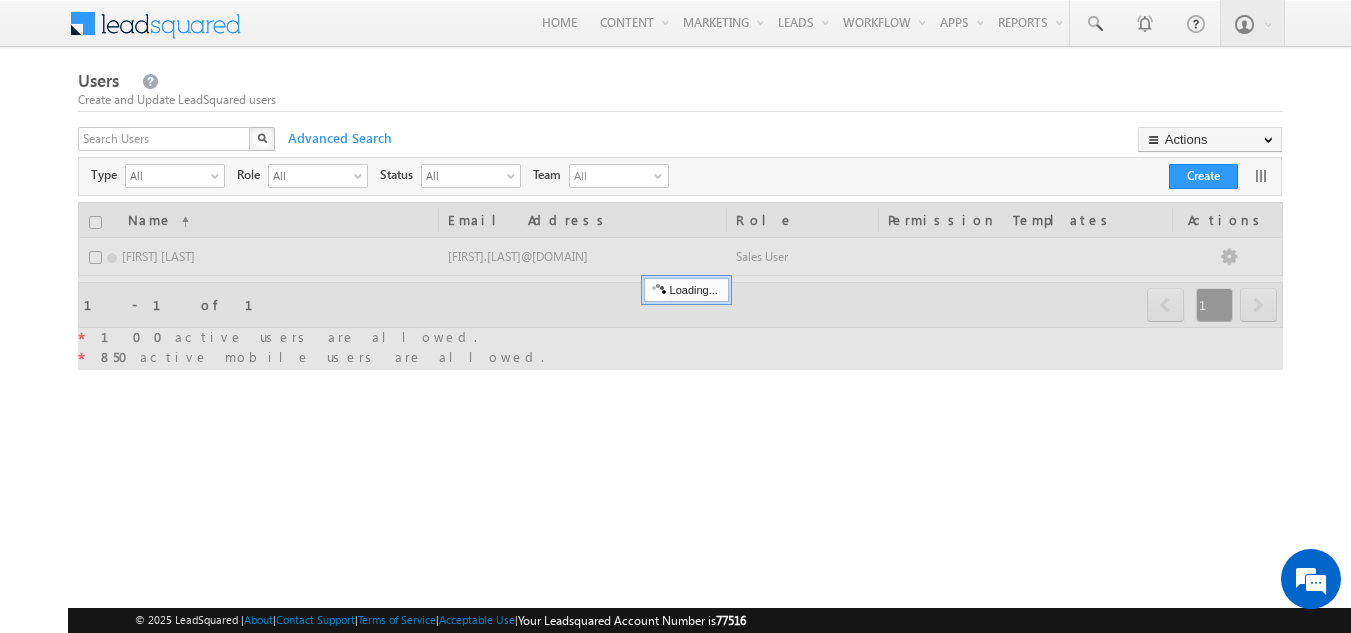 click on "X" at bounding box center [178, 141] 